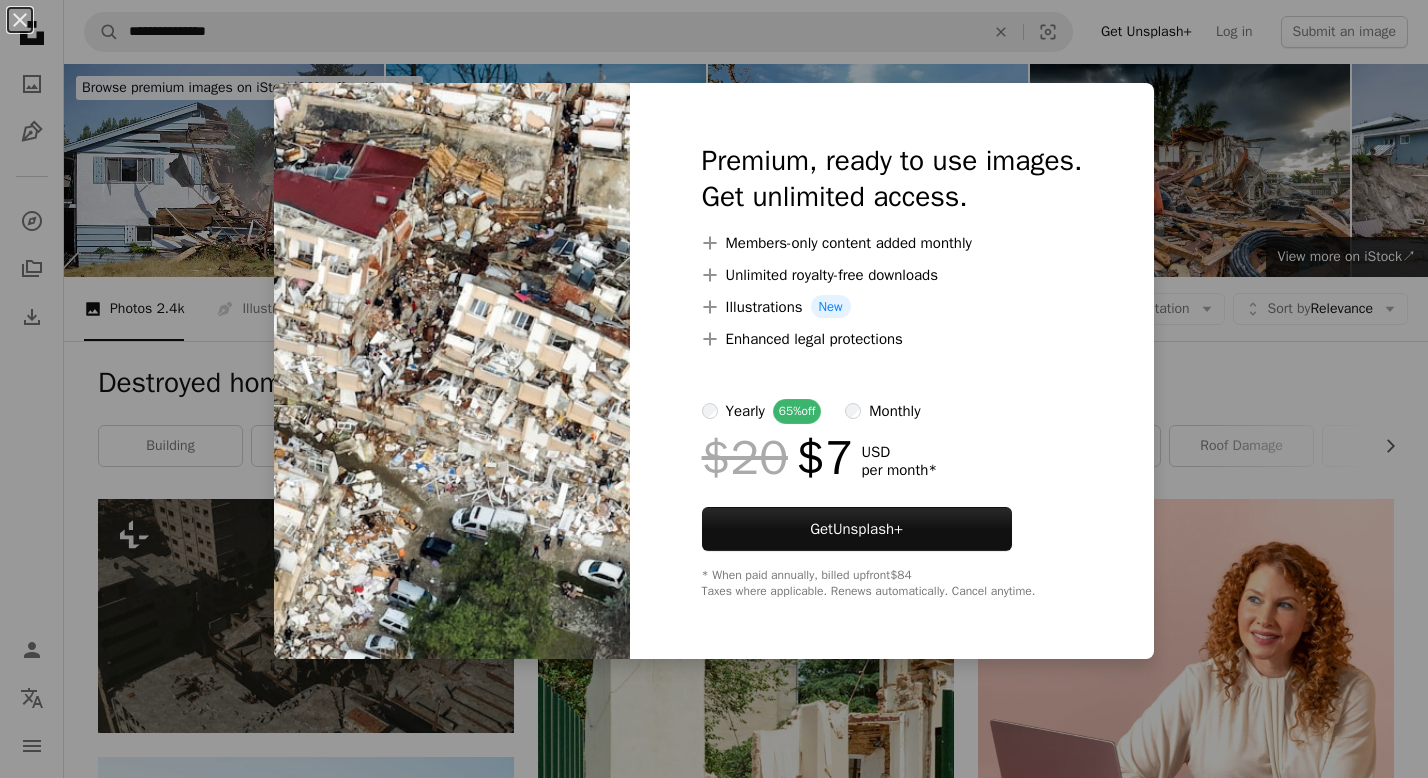 scroll, scrollTop: 1480, scrollLeft: 0, axis: vertical 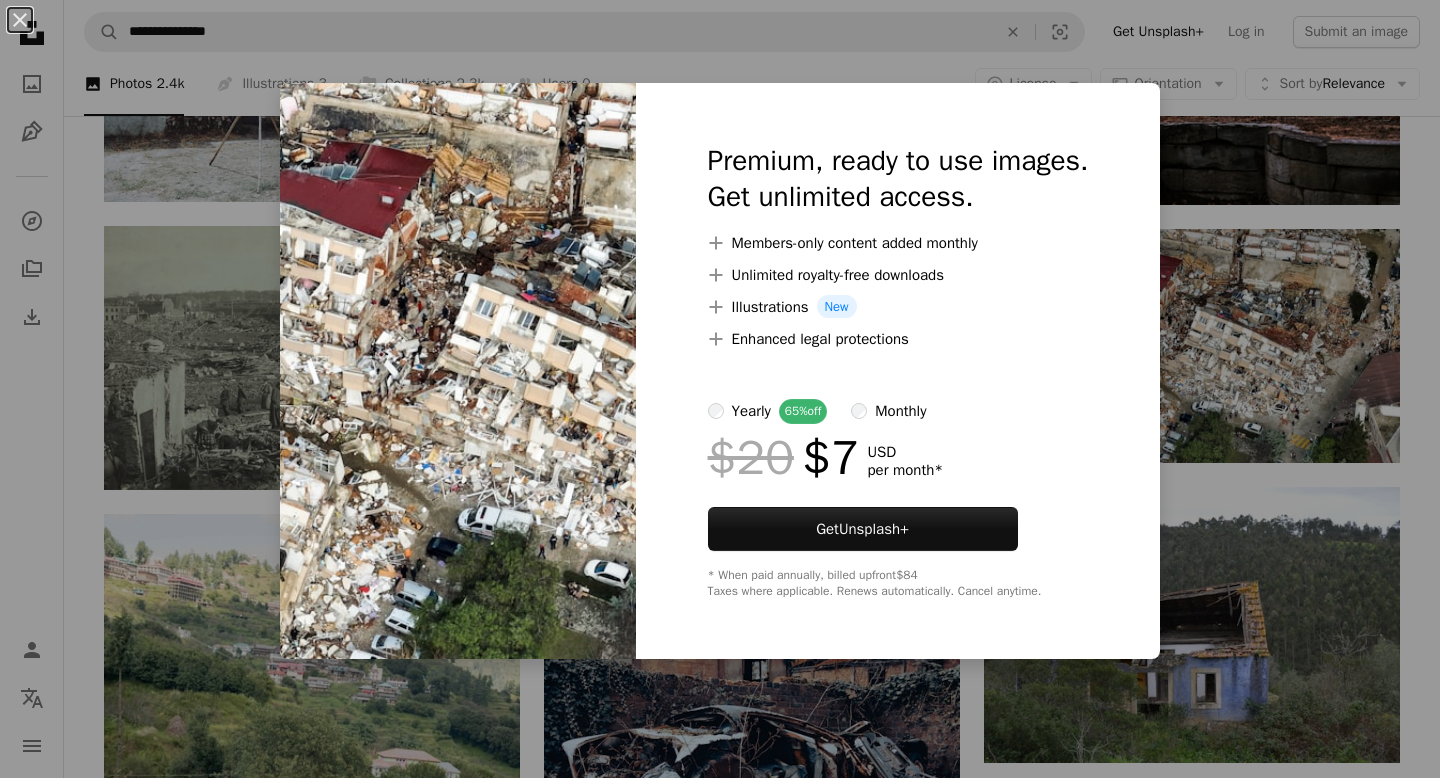 click on "An X shape Premium, ready to use images. Get unlimited access. A plus sign Members-only content added monthly A plus sign Unlimited royalty-free downloads A plus sign Illustrations  New A plus sign Enhanced legal protections yearly 65%  off monthly $20   $7 USD per month * Get  Unsplash+ * When paid annually, billed upfront  $84 Taxes where applicable. Renews automatically. Cancel anytime." at bounding box center [720, 389] 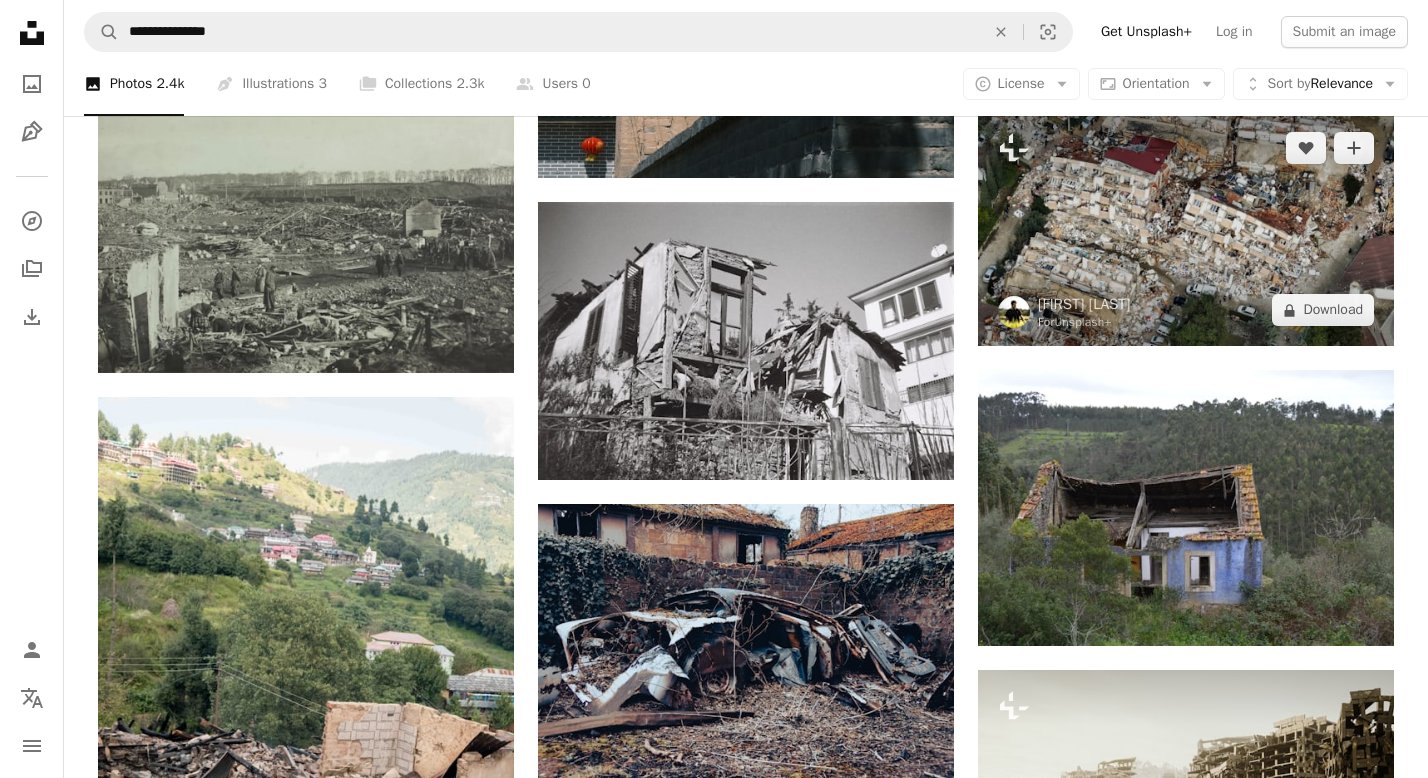 scroll, scrollTop: 1600, scrollLeft: 0, axis: vertical 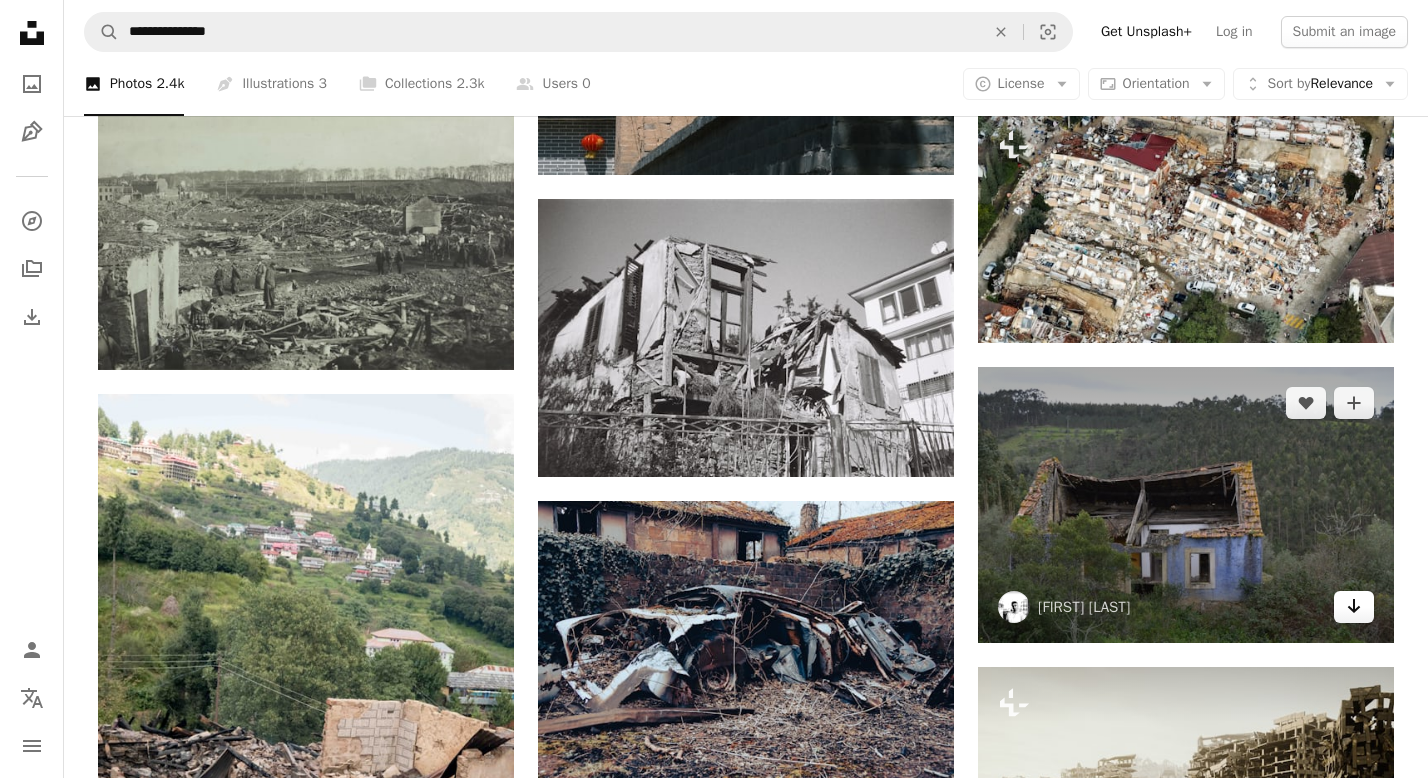click on "Arrow pointing down" at bounding box center (1354, 607) 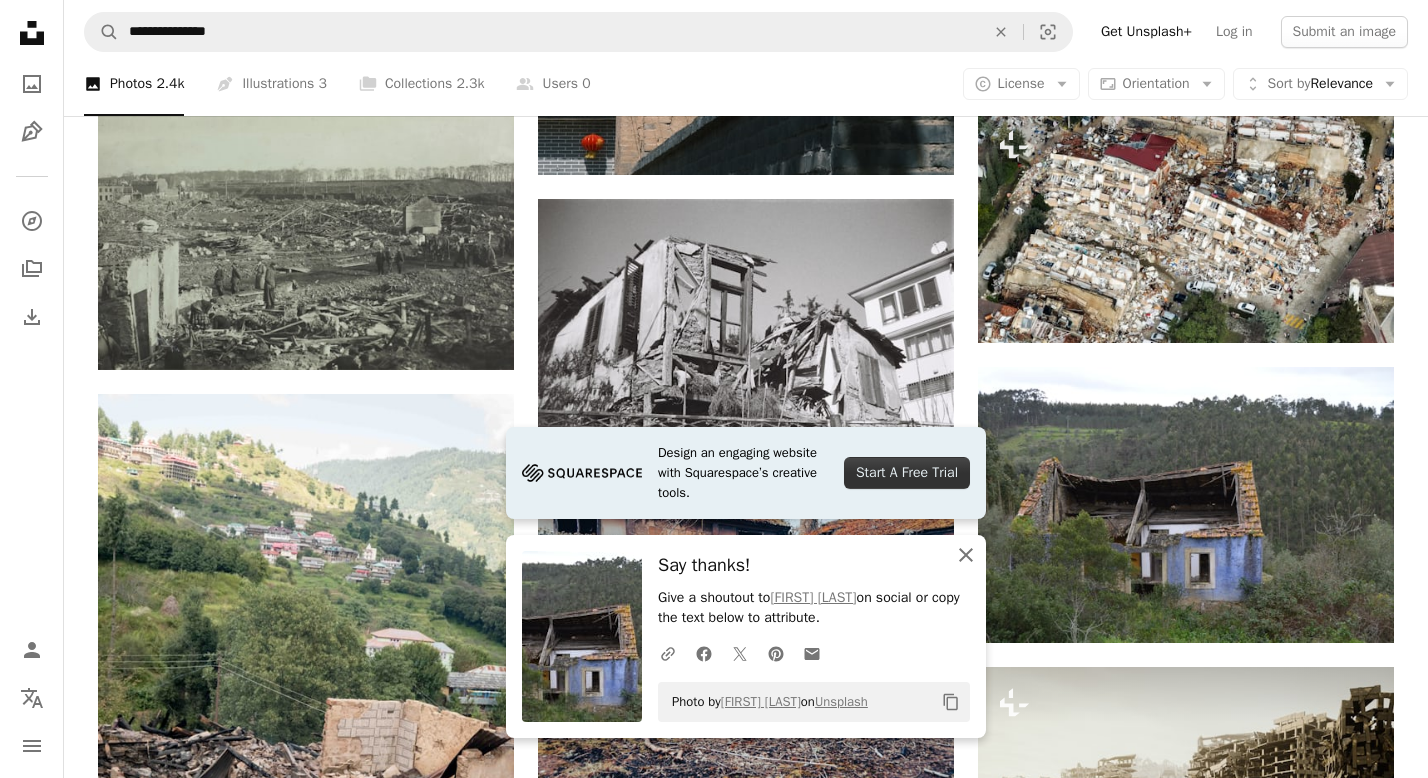 click on "An X shape" at bounding box center [966, 555] 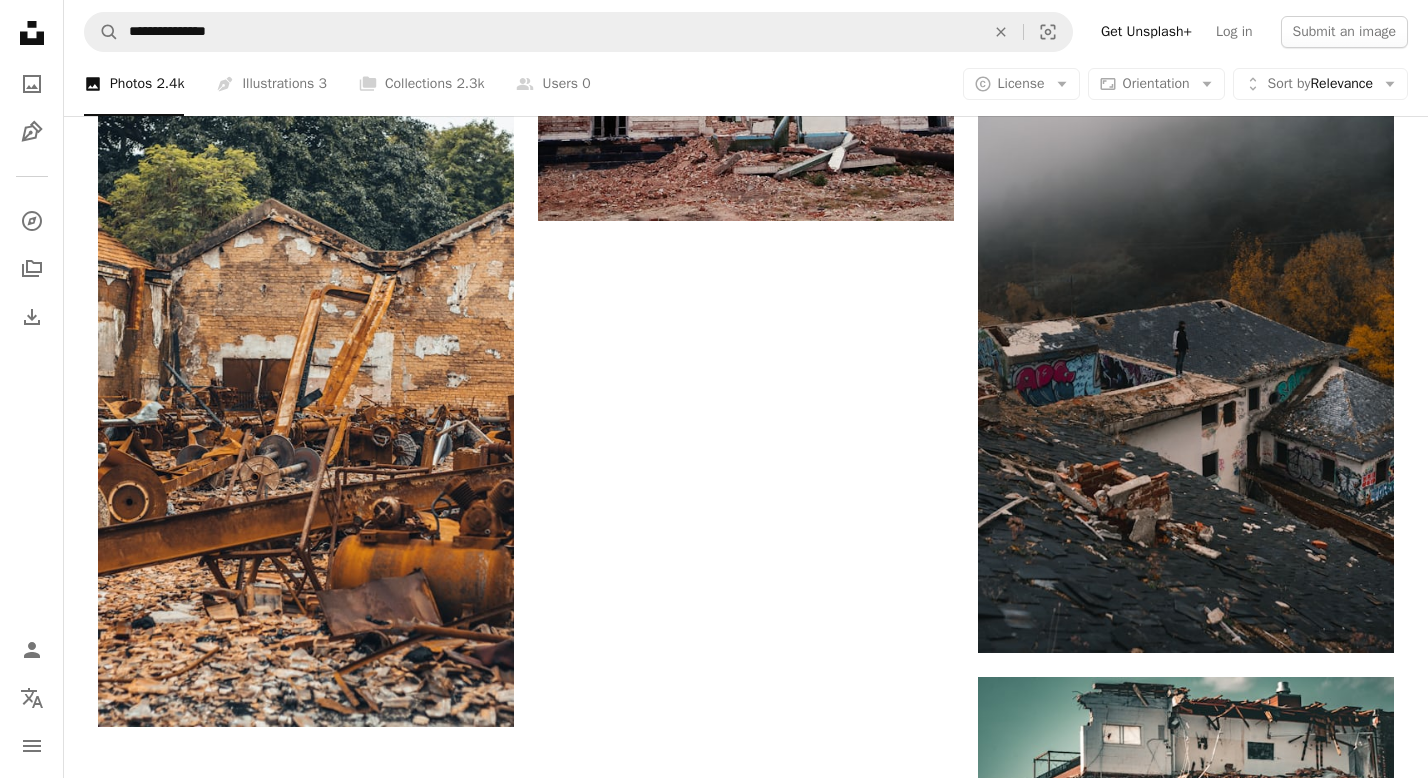 scroll, scrollTop: 2800, scrollLeft: 0, axis: vertical 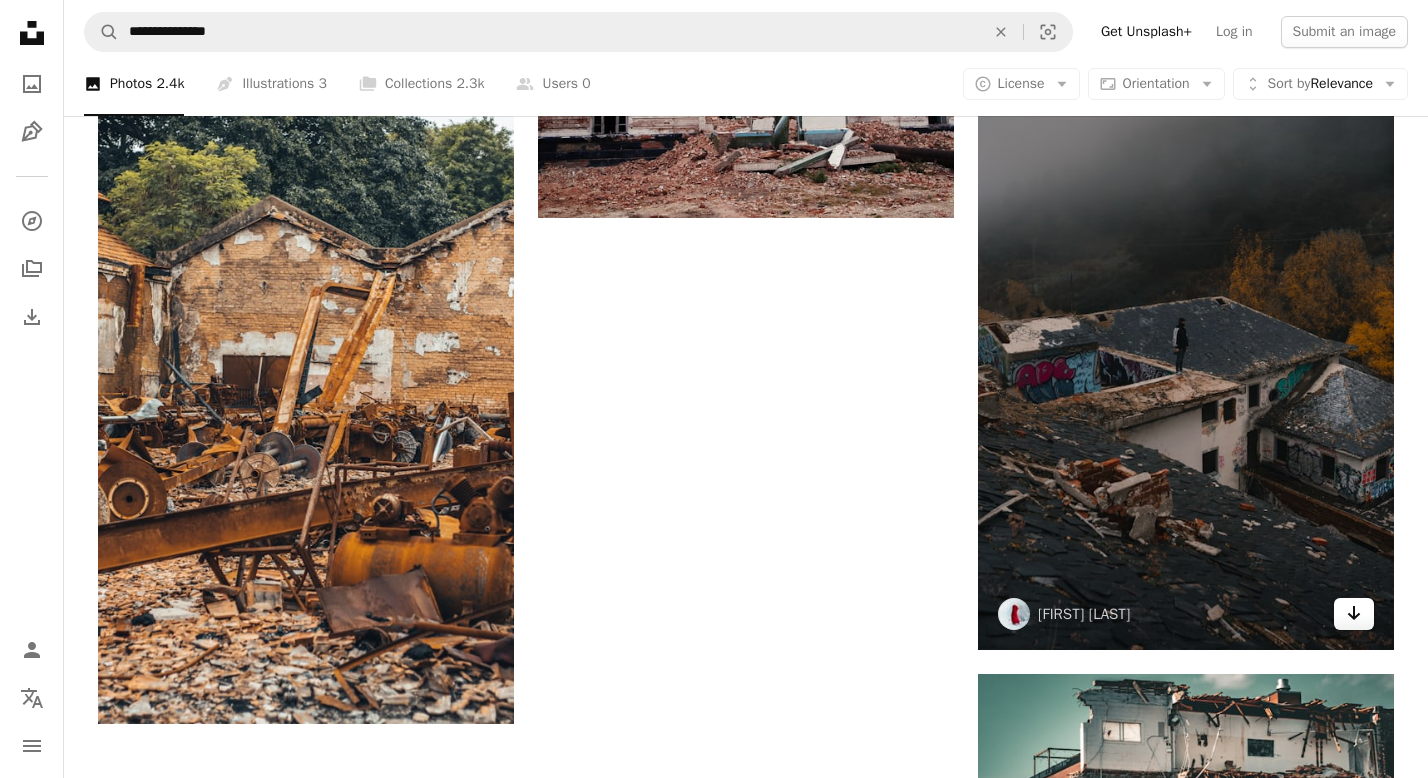 click on "Arrow pointing down" at bounding box center (1354, 613) 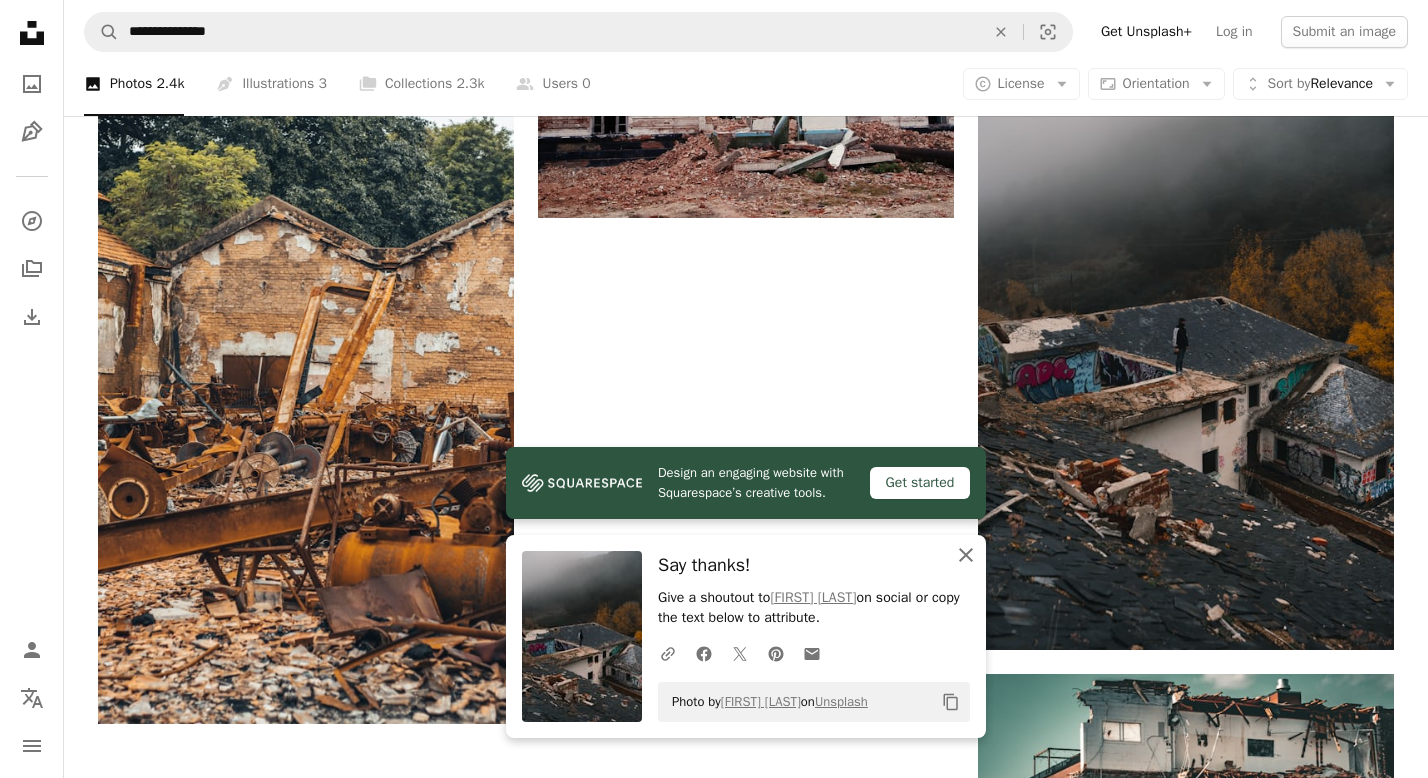 click at bounding box center [966, 555] 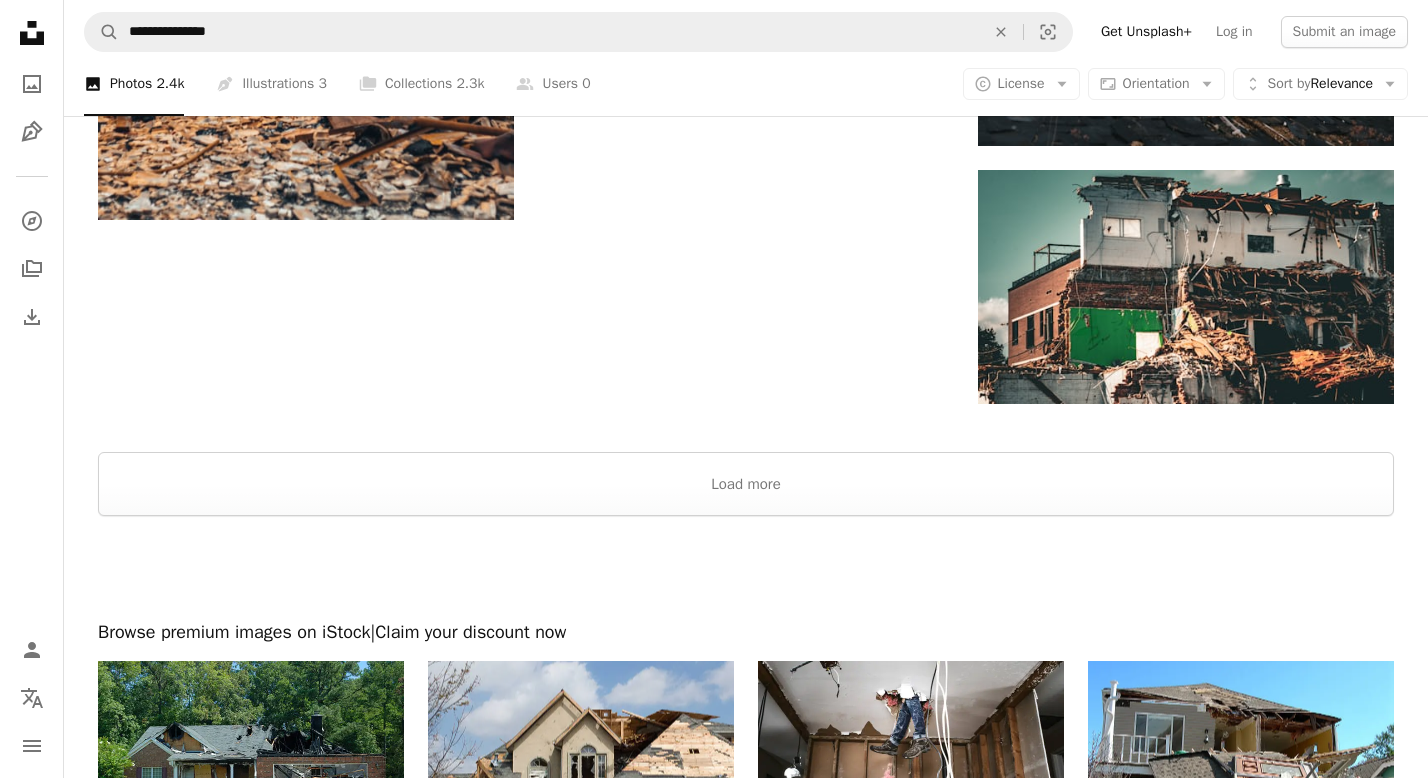 scroll, scrollTop: 3320, scrollLeft: 0, axis: vertical 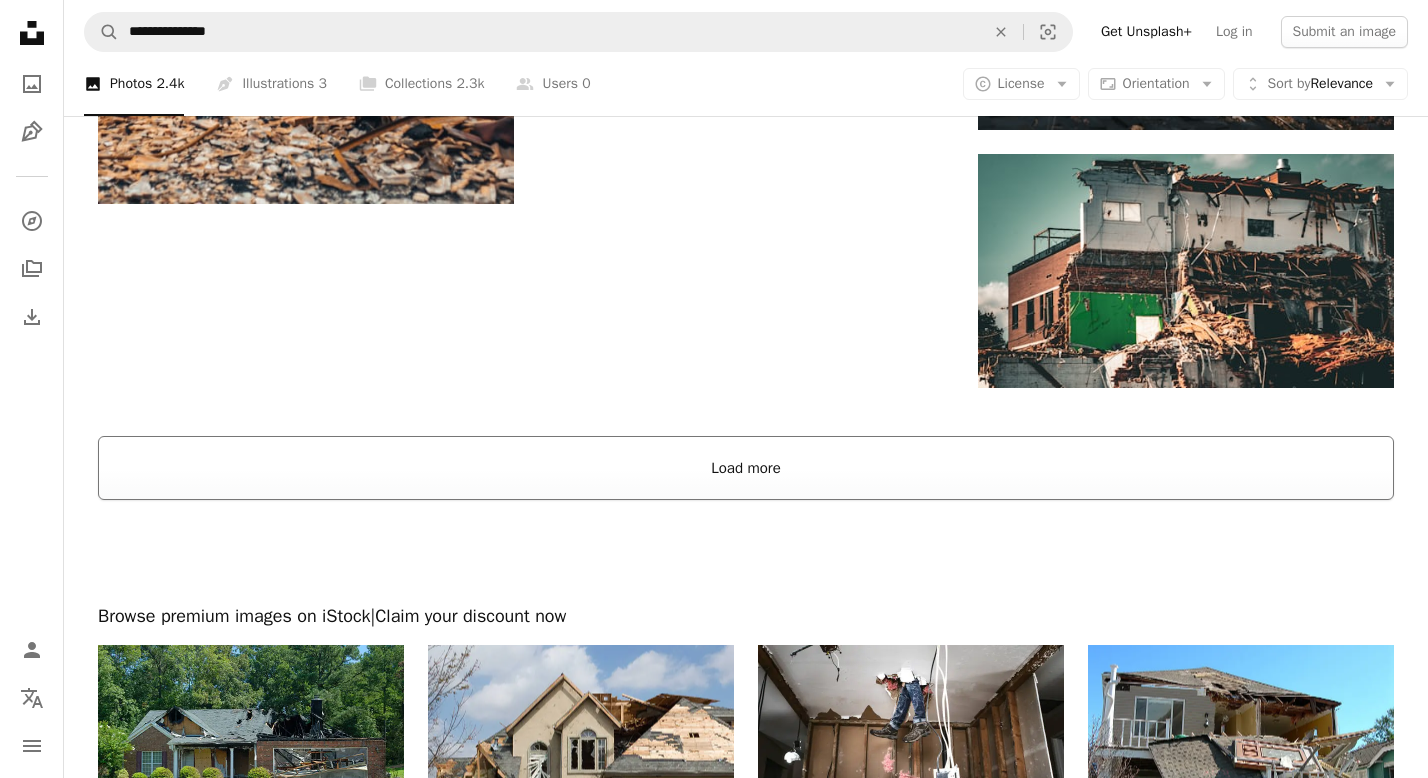 click on "Load more" at bounding box center (746, 468) 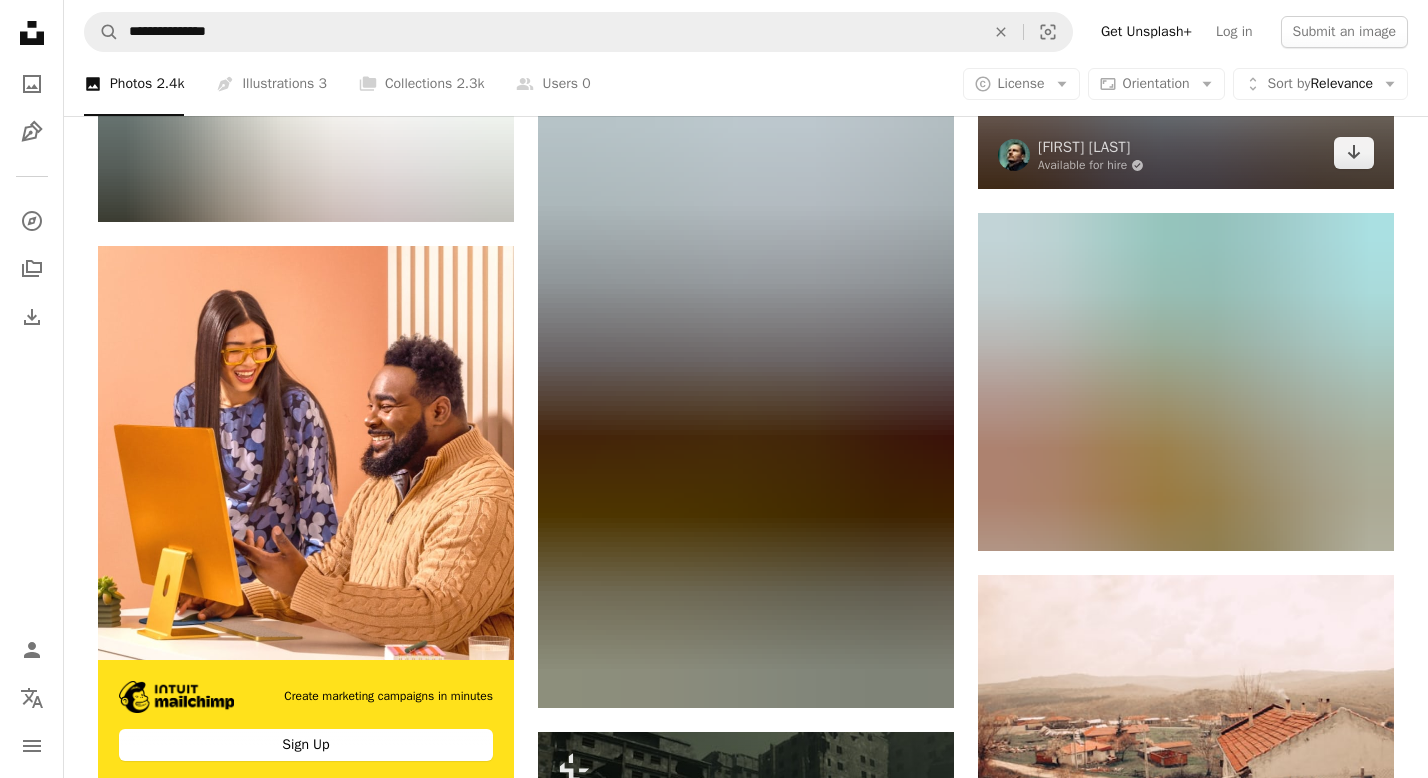 scroll, scrollTop: 4160, scrollLeft: 0, axis: vertical 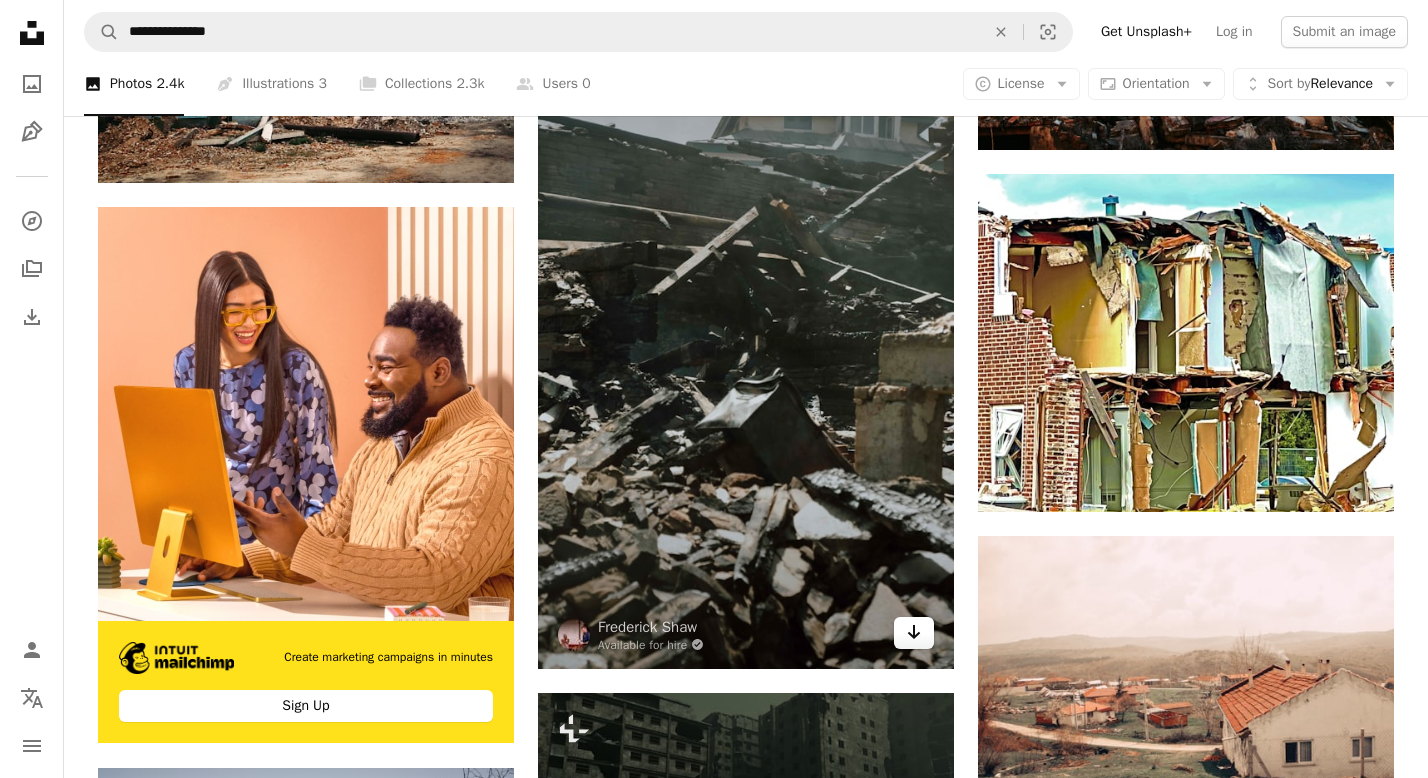 click at bounding box center (914, 632) 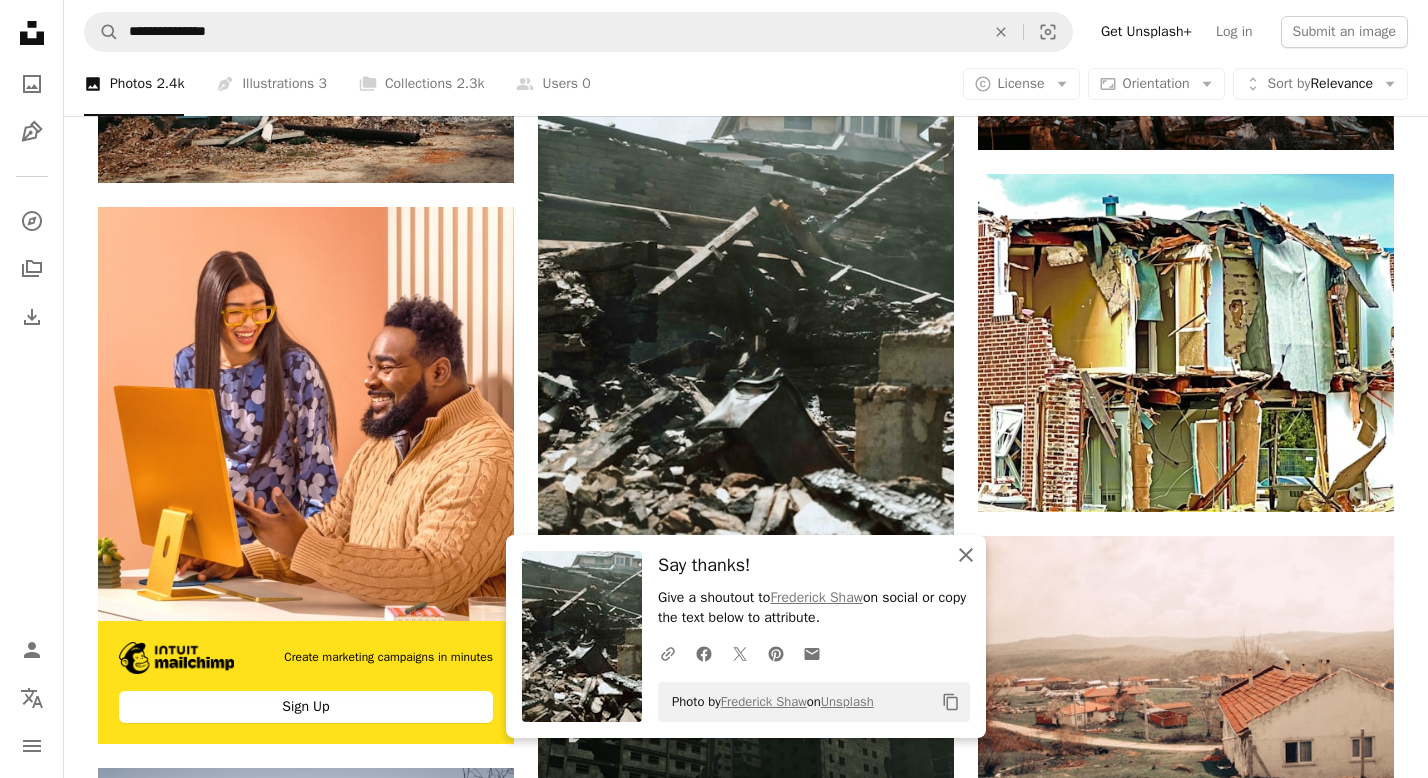 click on "An X shape" at bounding box center (966, 555) 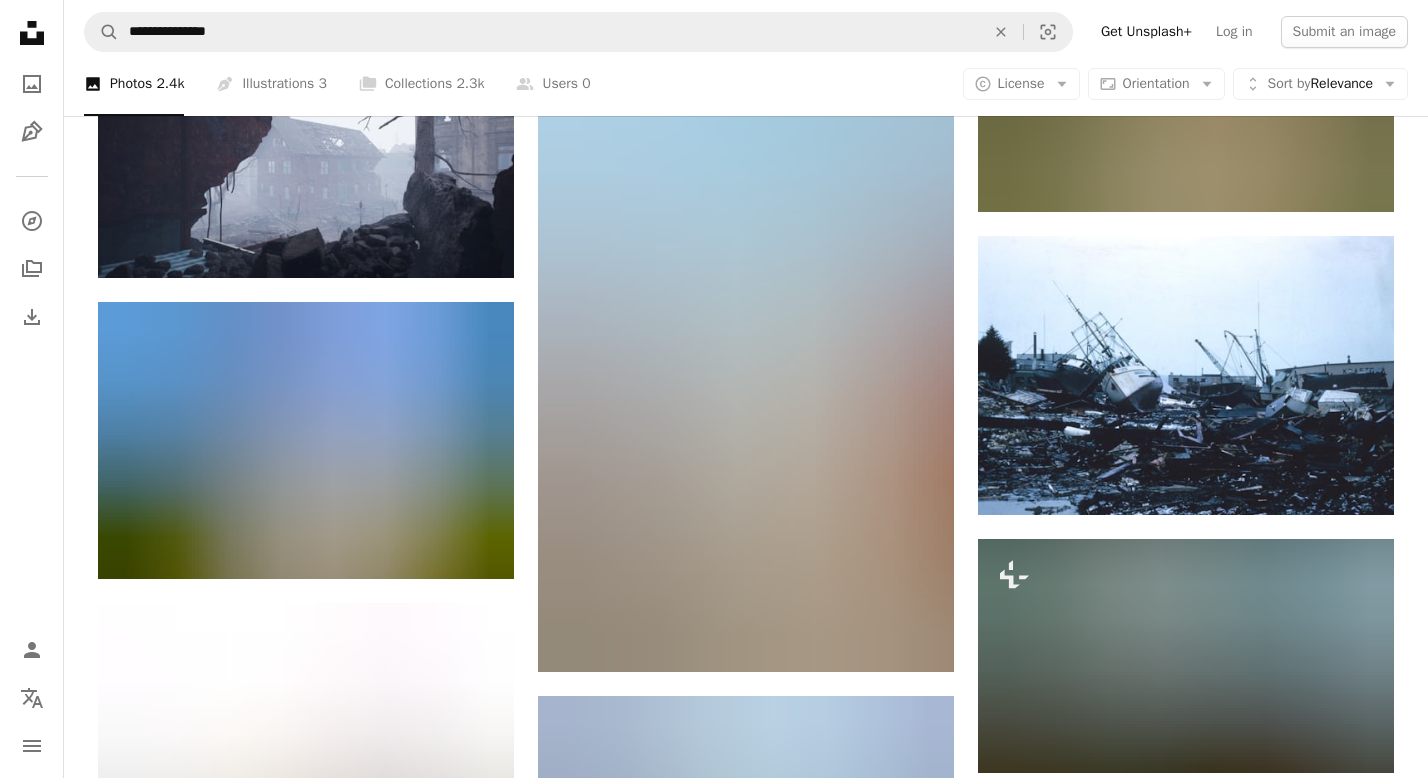 scroll, scrollTop: 6080, scrollLeft: 0, axis: vertical 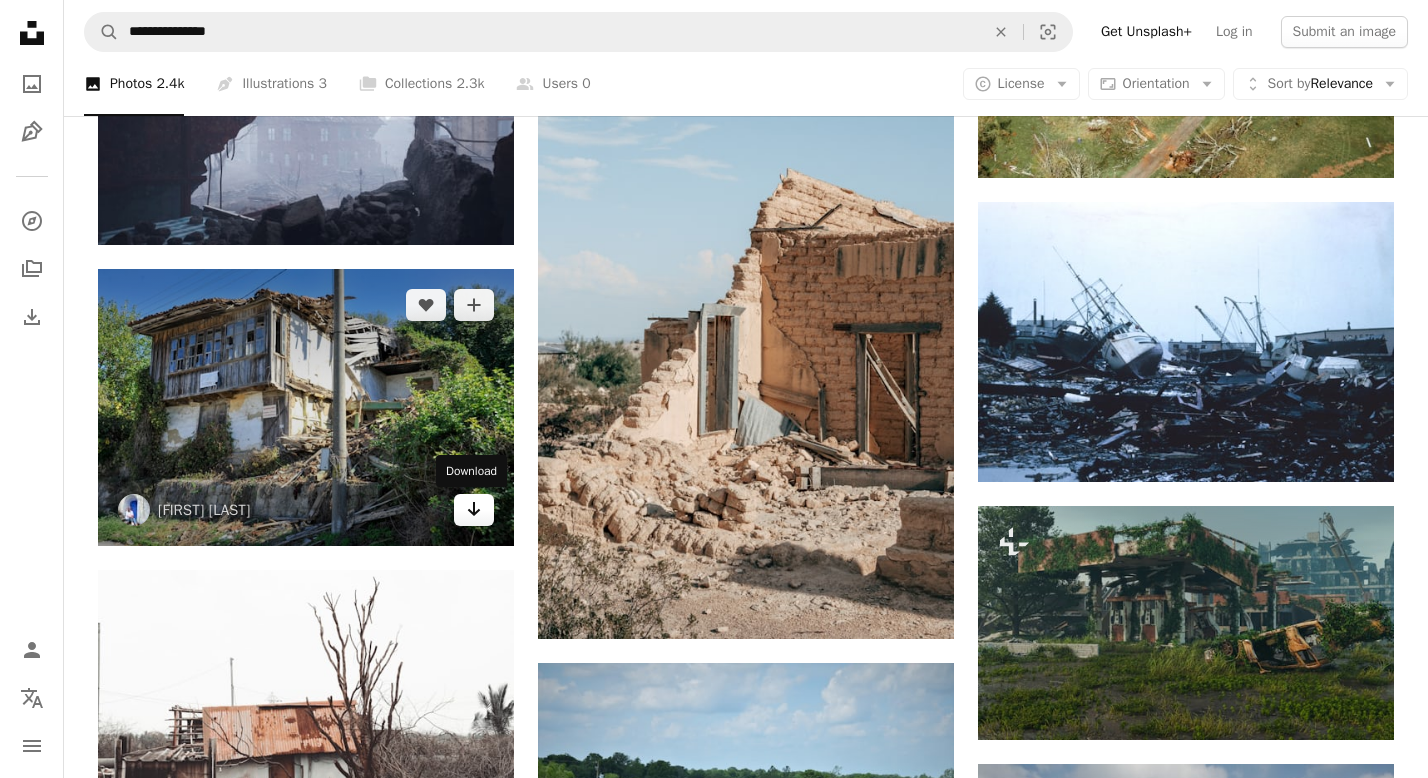click on "Arrow pointing down" at bounding box center [474, 509] 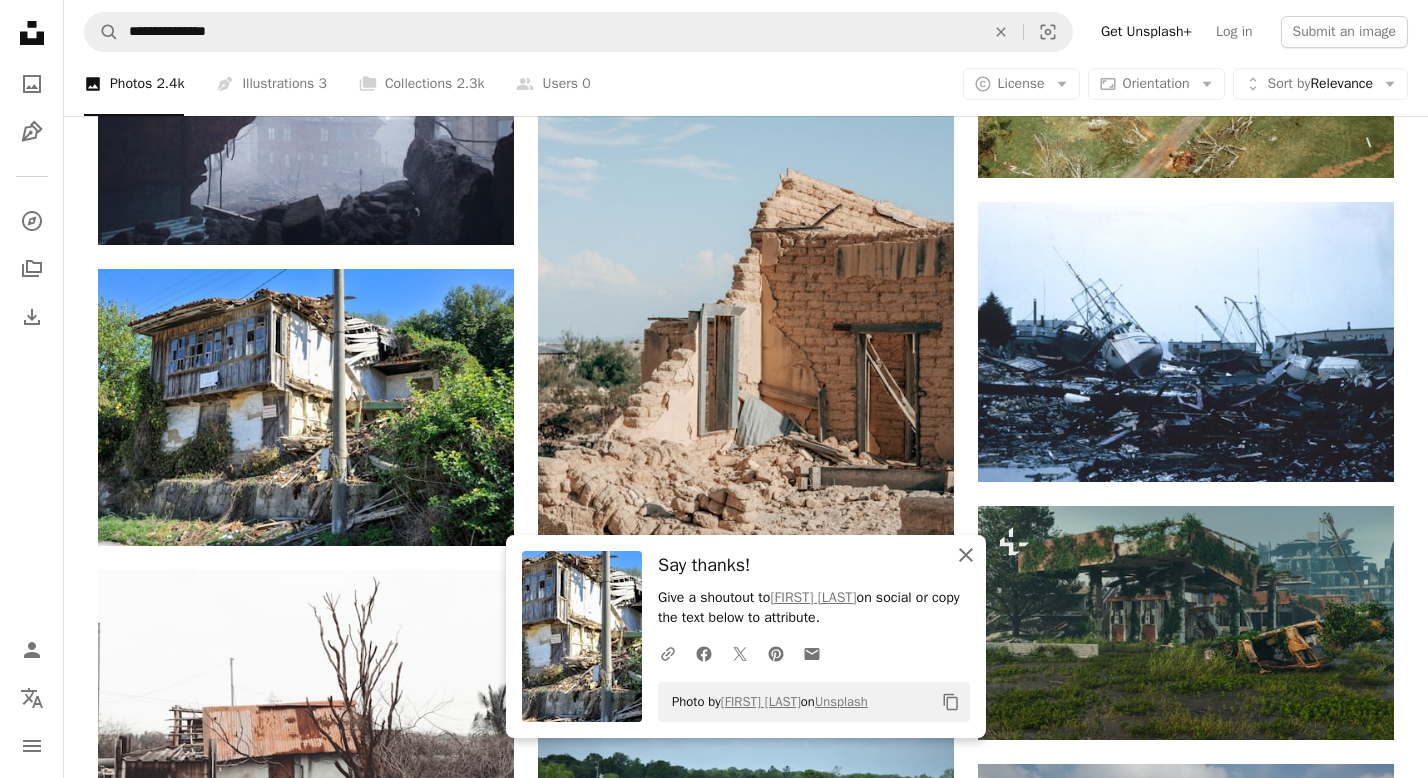 click on "An X shape" at bounding box center [966, 555] 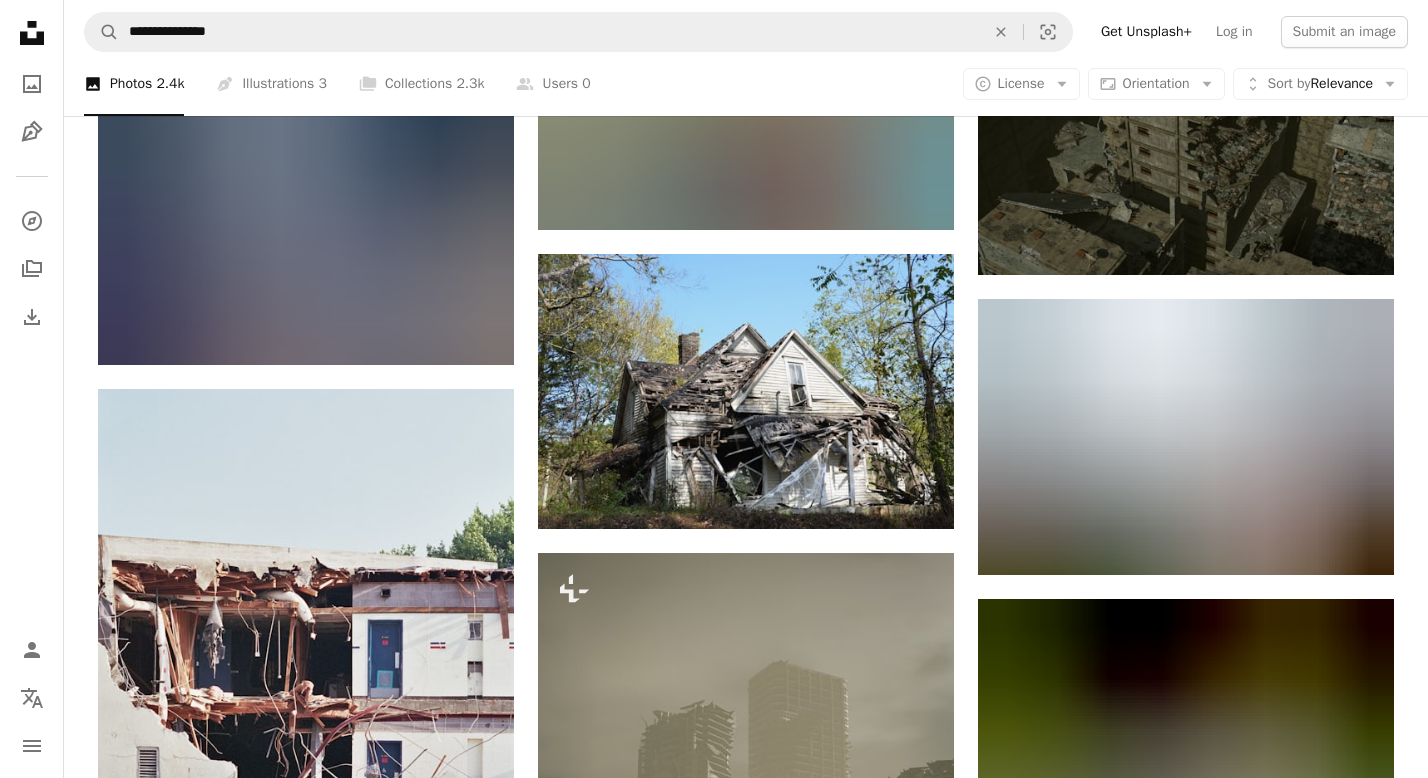 scroll, scrollTop: 10840, scrollLeft: 0, axis: vertical 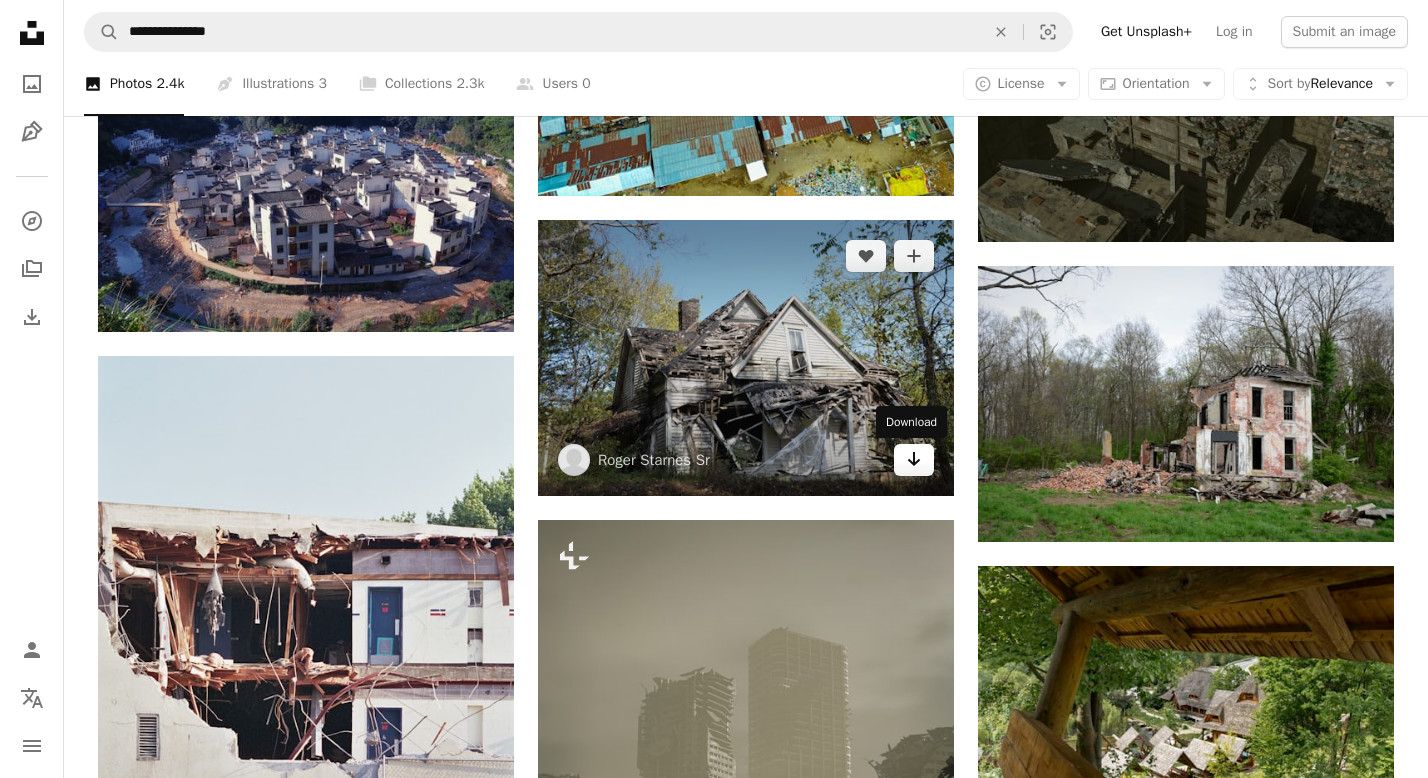 click at bounding box center [914, 459] 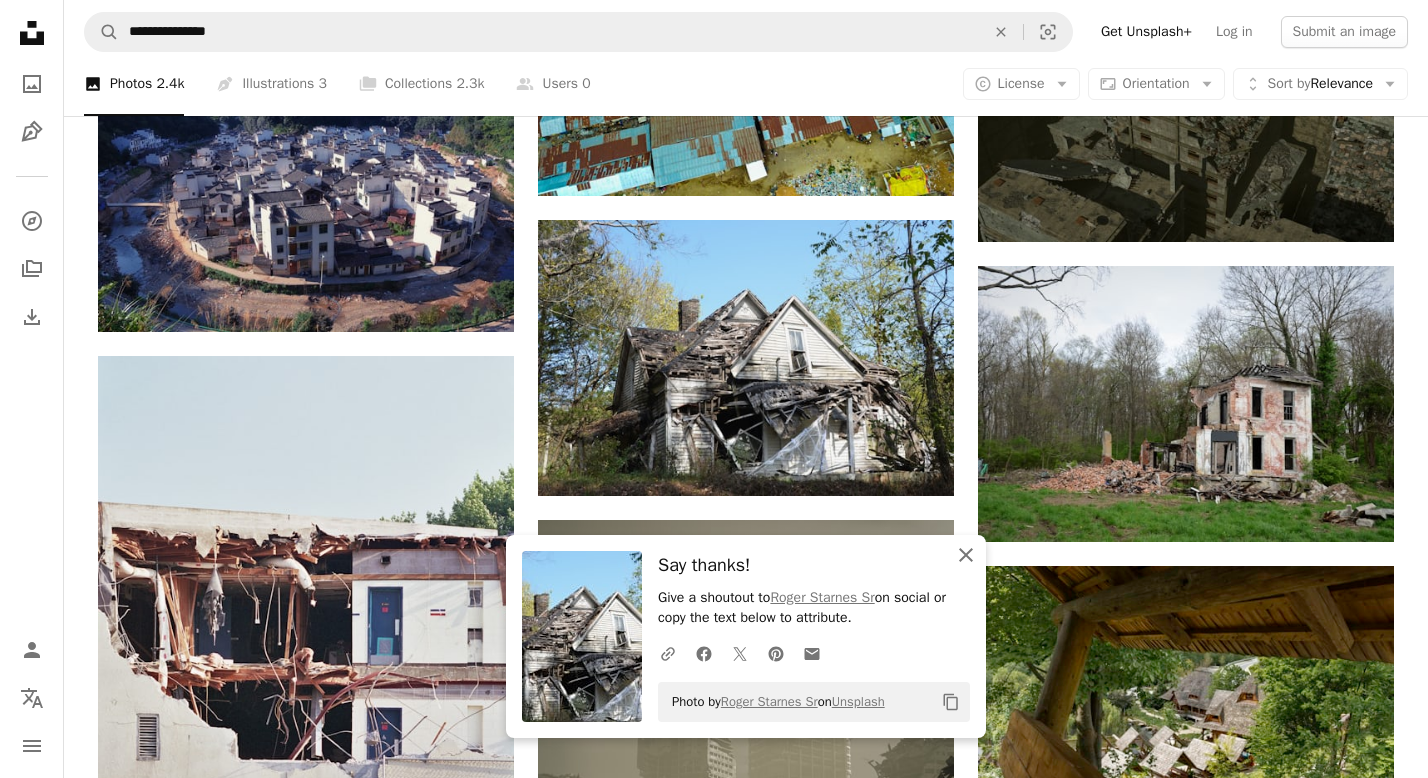 click on "An X shape" at bounding box center [966, 555] 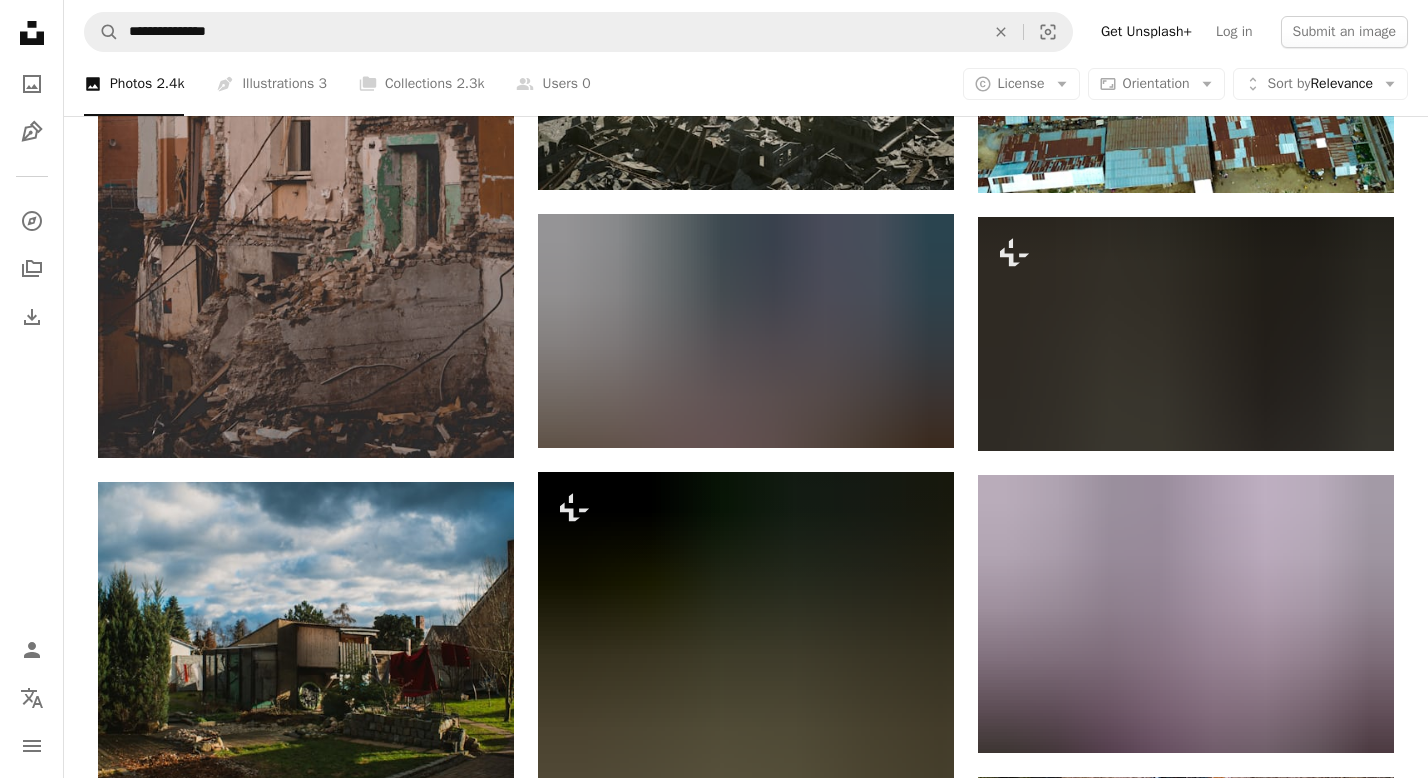 scroll, scrollTop: 12040, scrollLeft: 0, axis: vertical 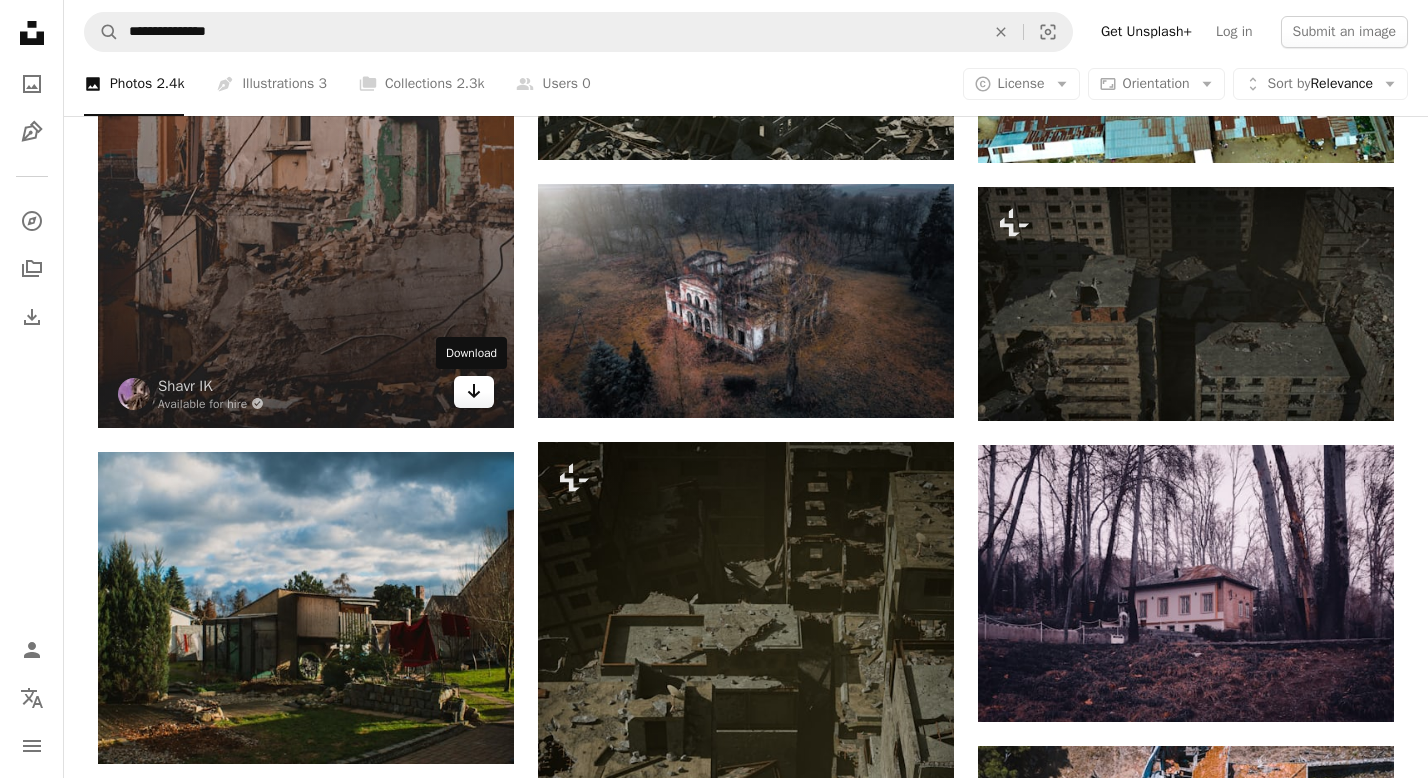 click on "Arrow pointing down" at bounding box center (474, 391) 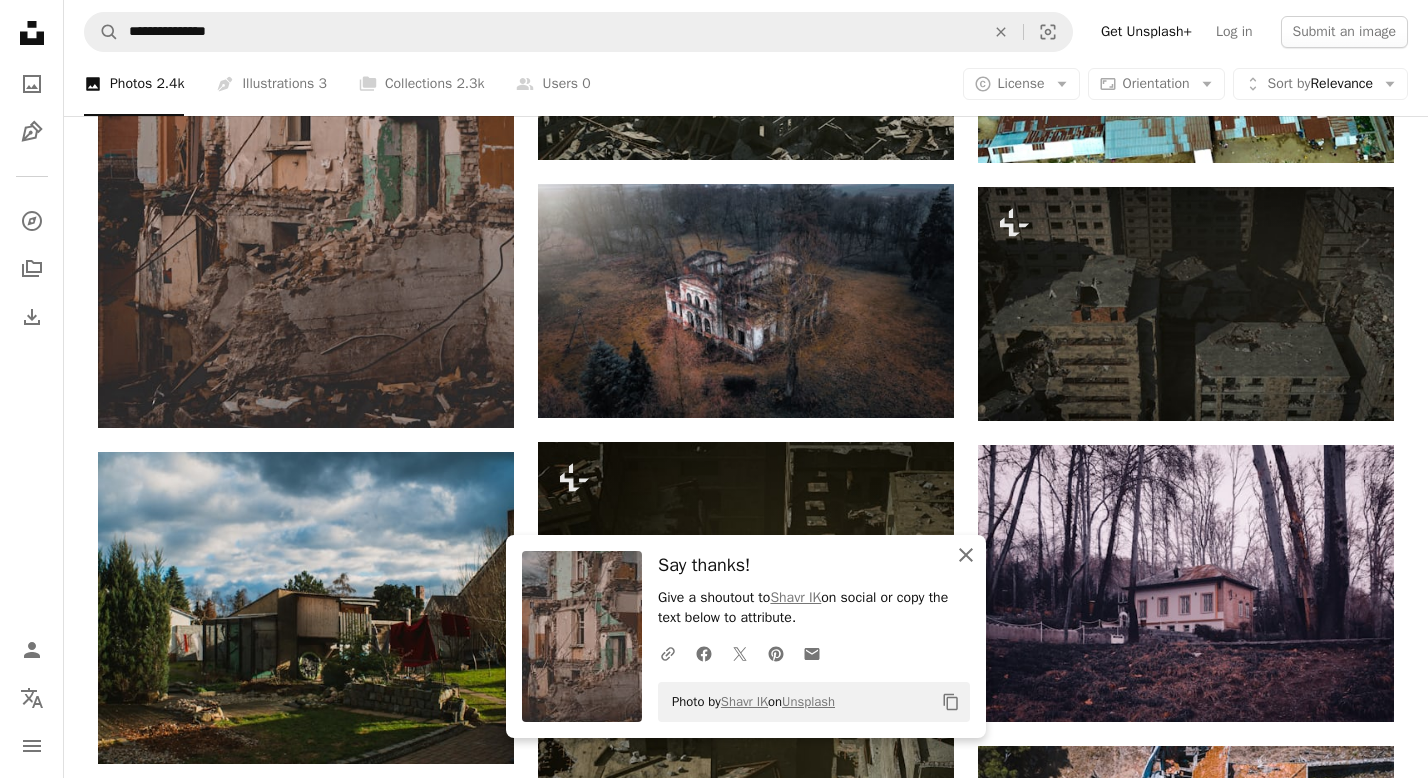 click at bounding box center (966, 555) 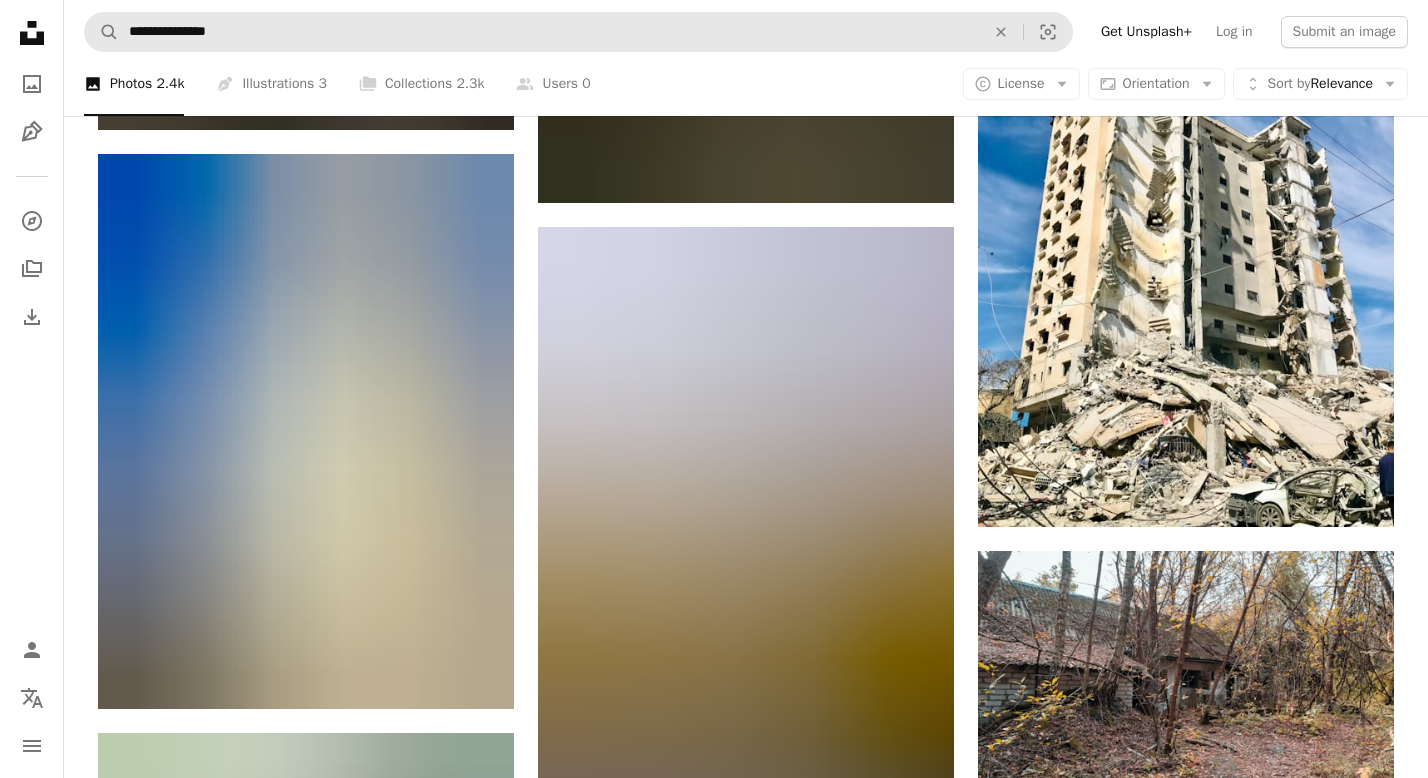 scroll, scrollTop: 16280, scrollLeft: 0, axis: vertical 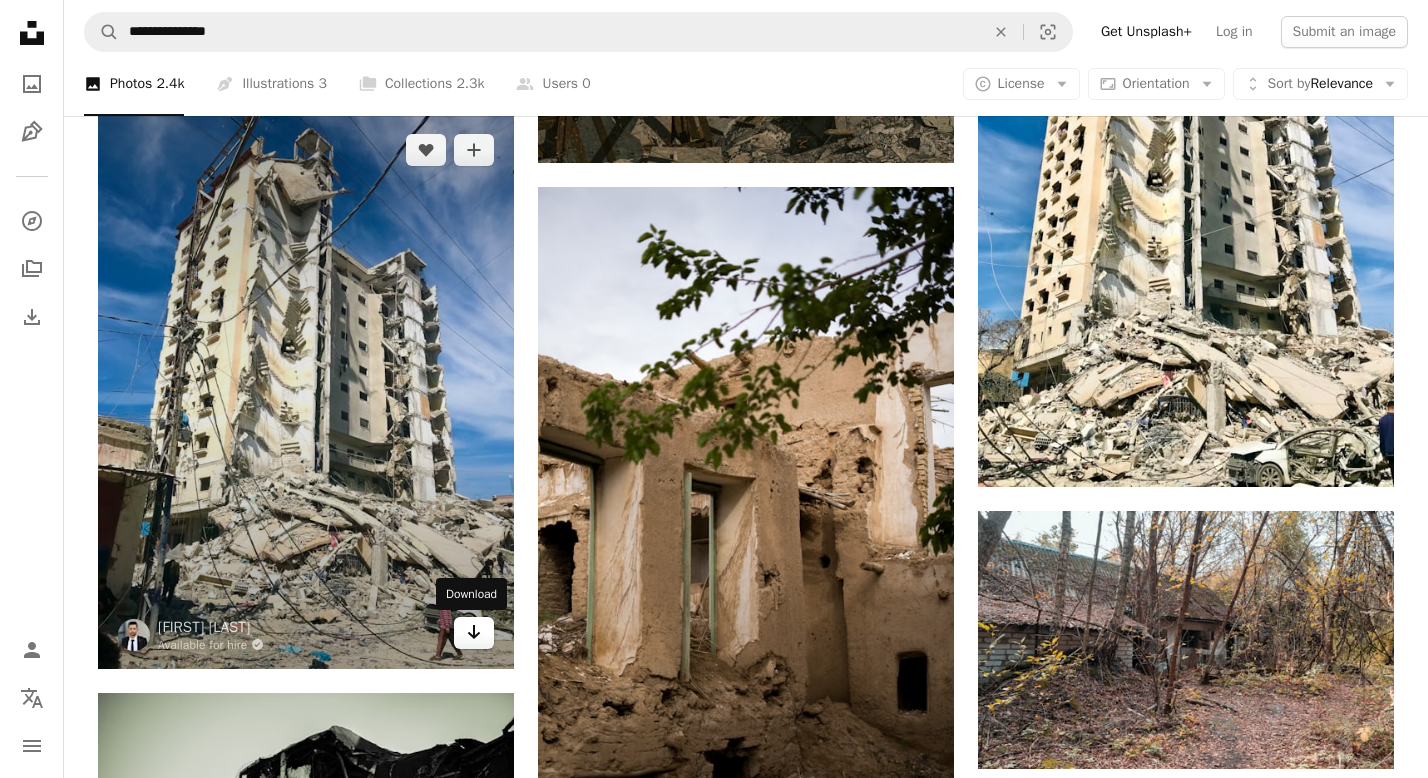 click on "Arrow pointing down" at bounding box center [474, 632] 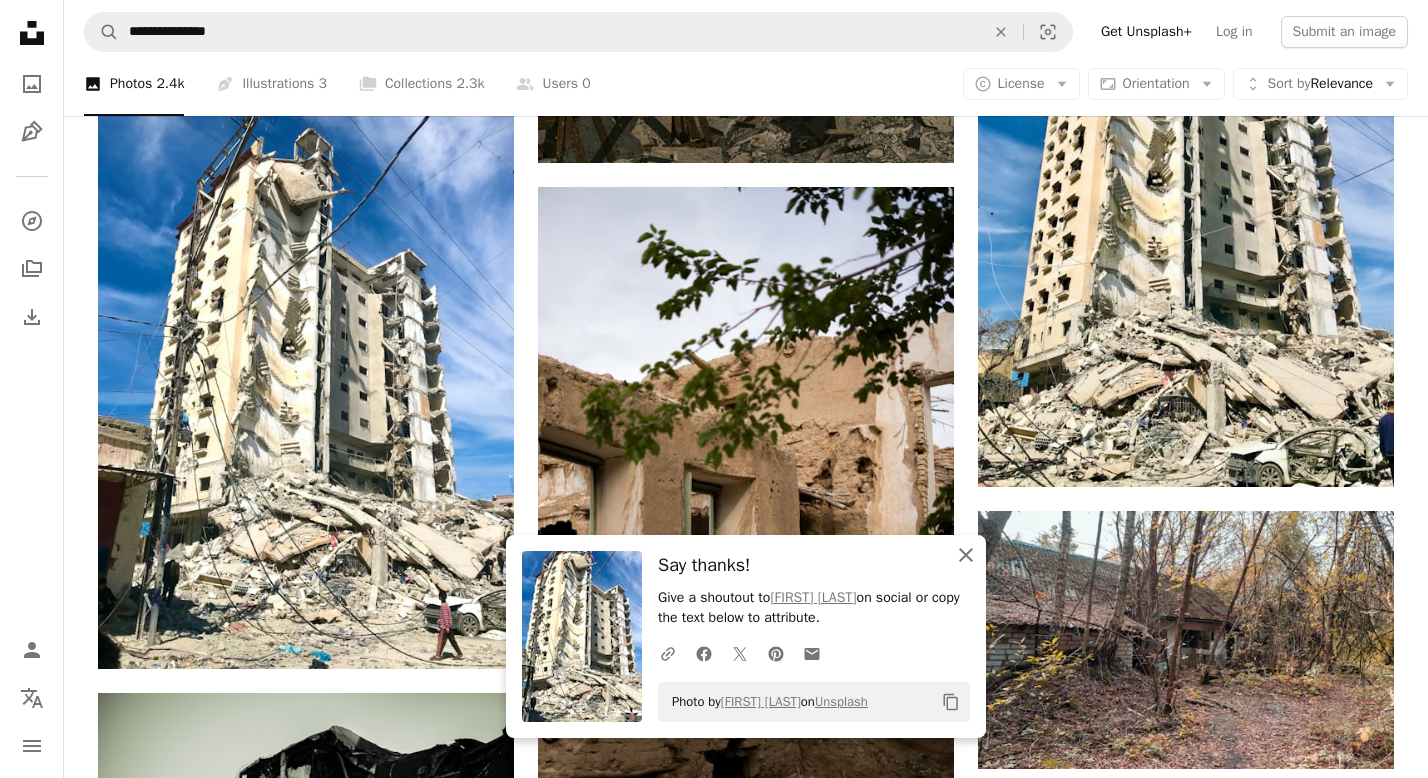 click on "An X shape" at bounding box center (966, 555) 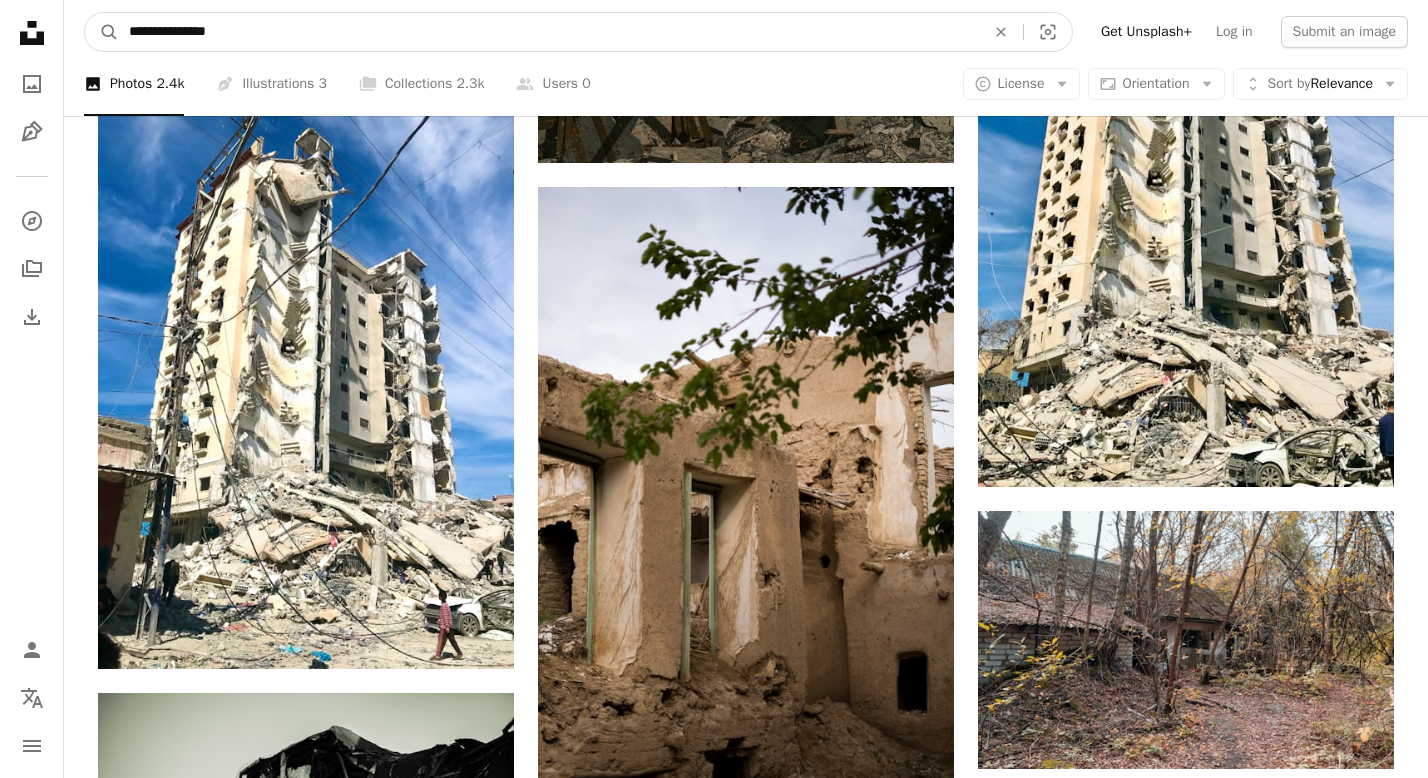 click on "**********" at bounding box center (549, 32) 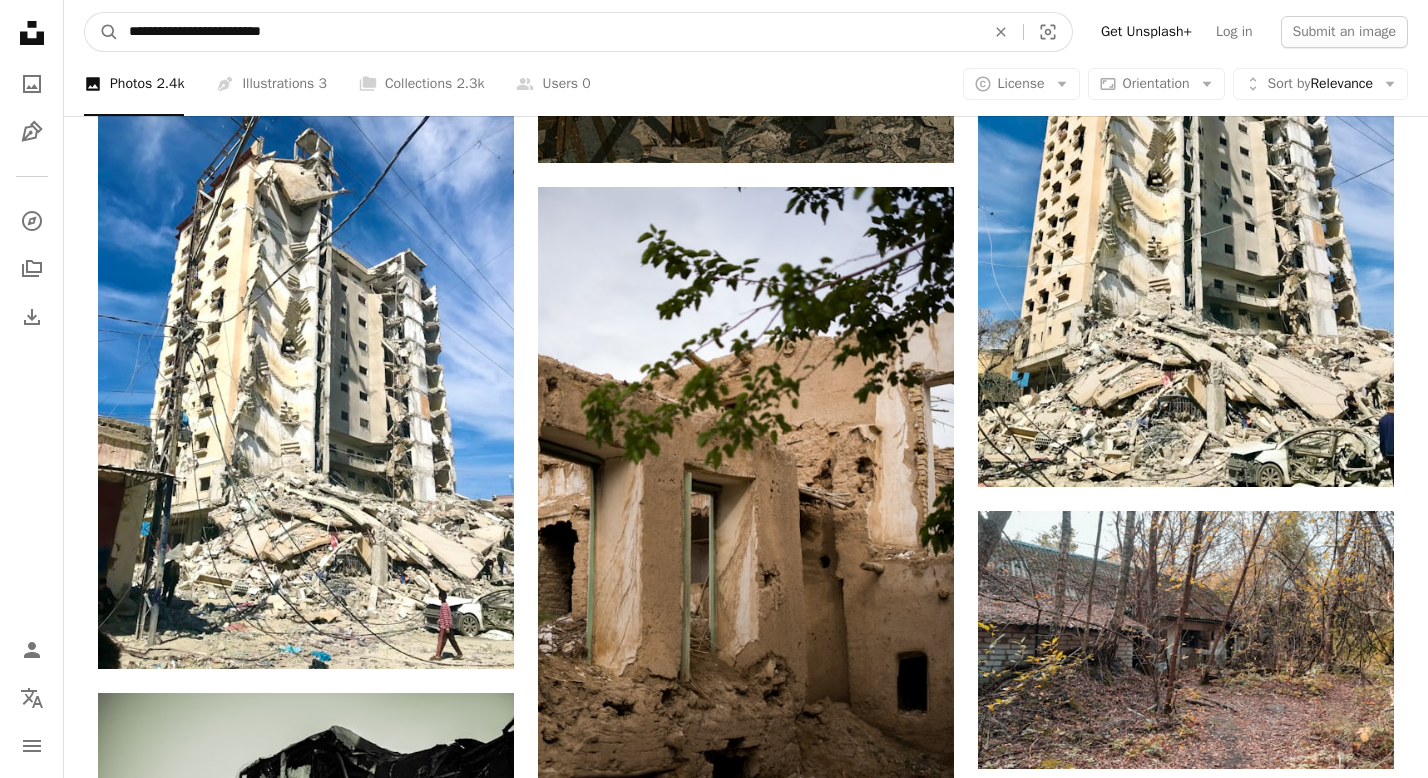 click on "A magnifying glass" at bounding box center [102, 32] 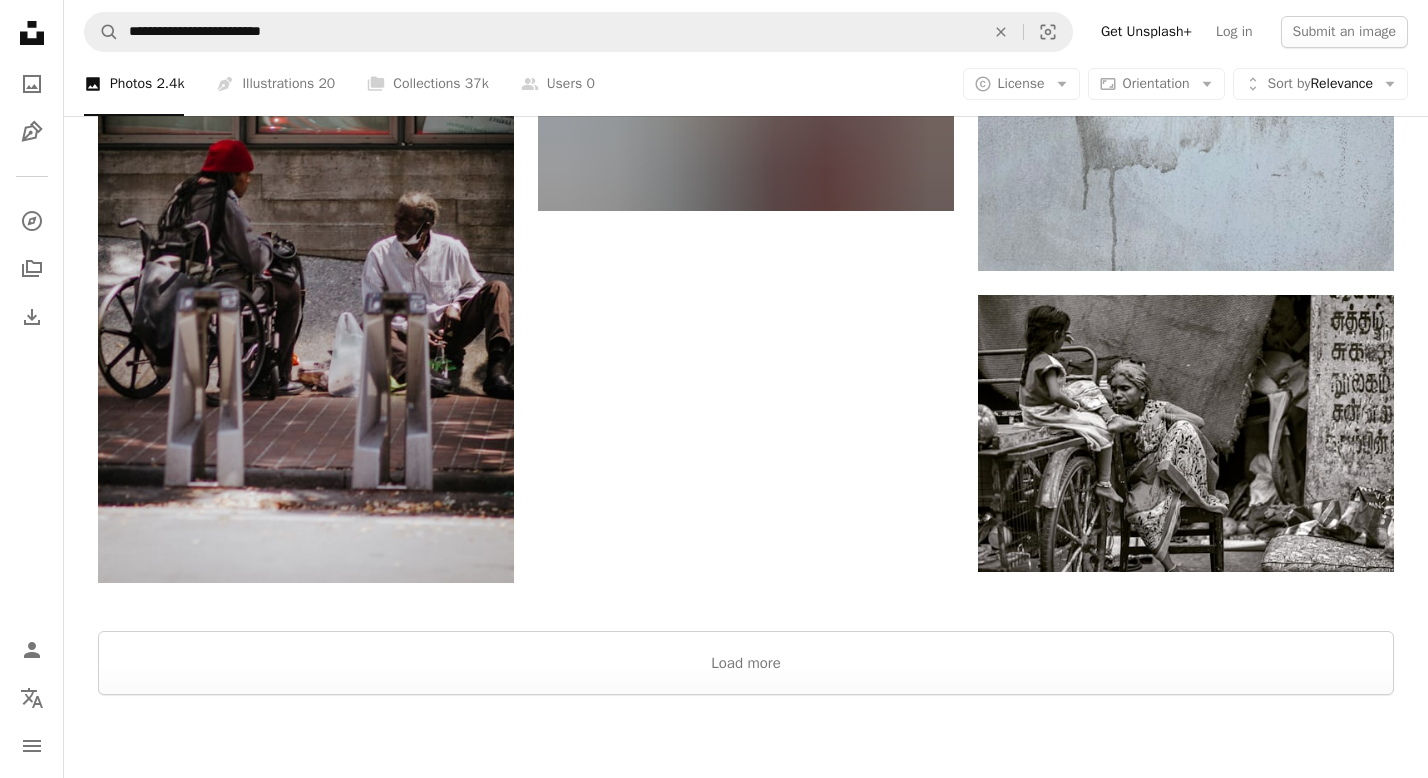 scroll, scrollTop: 2600, scrollLeft: 0, axis: vertical 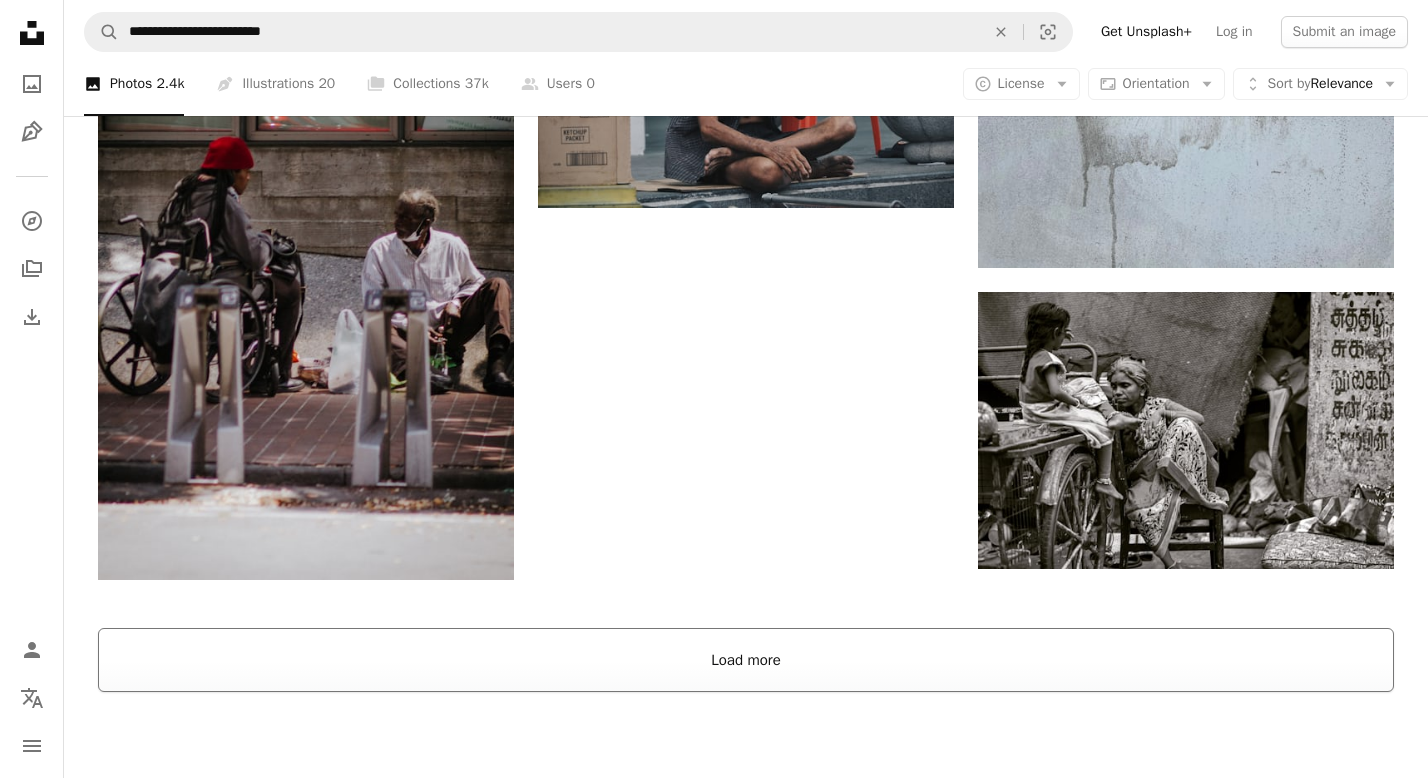 click on "Load more" at bounding box center [746, 660] 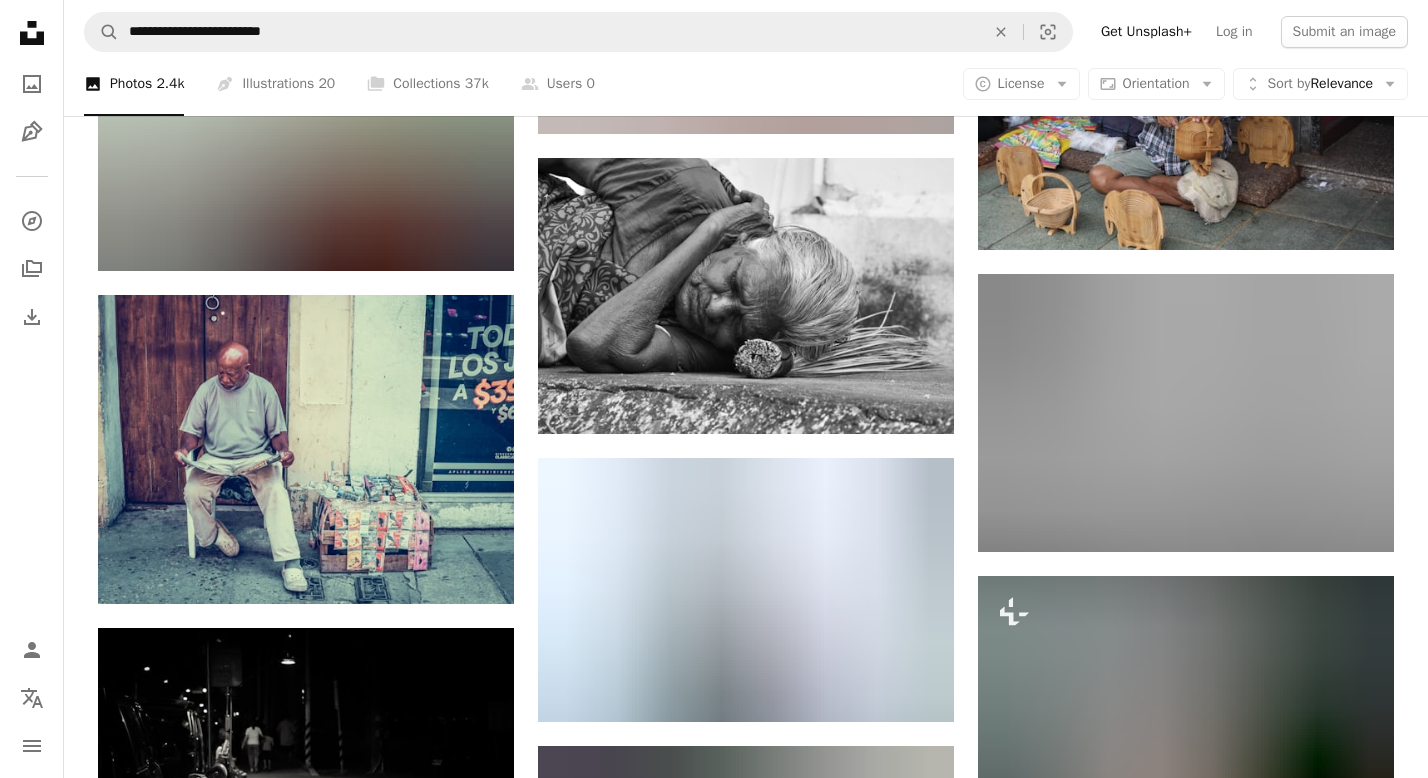 scroll, scrollTop: 4800, scrollLeft: 0, axis: vertical 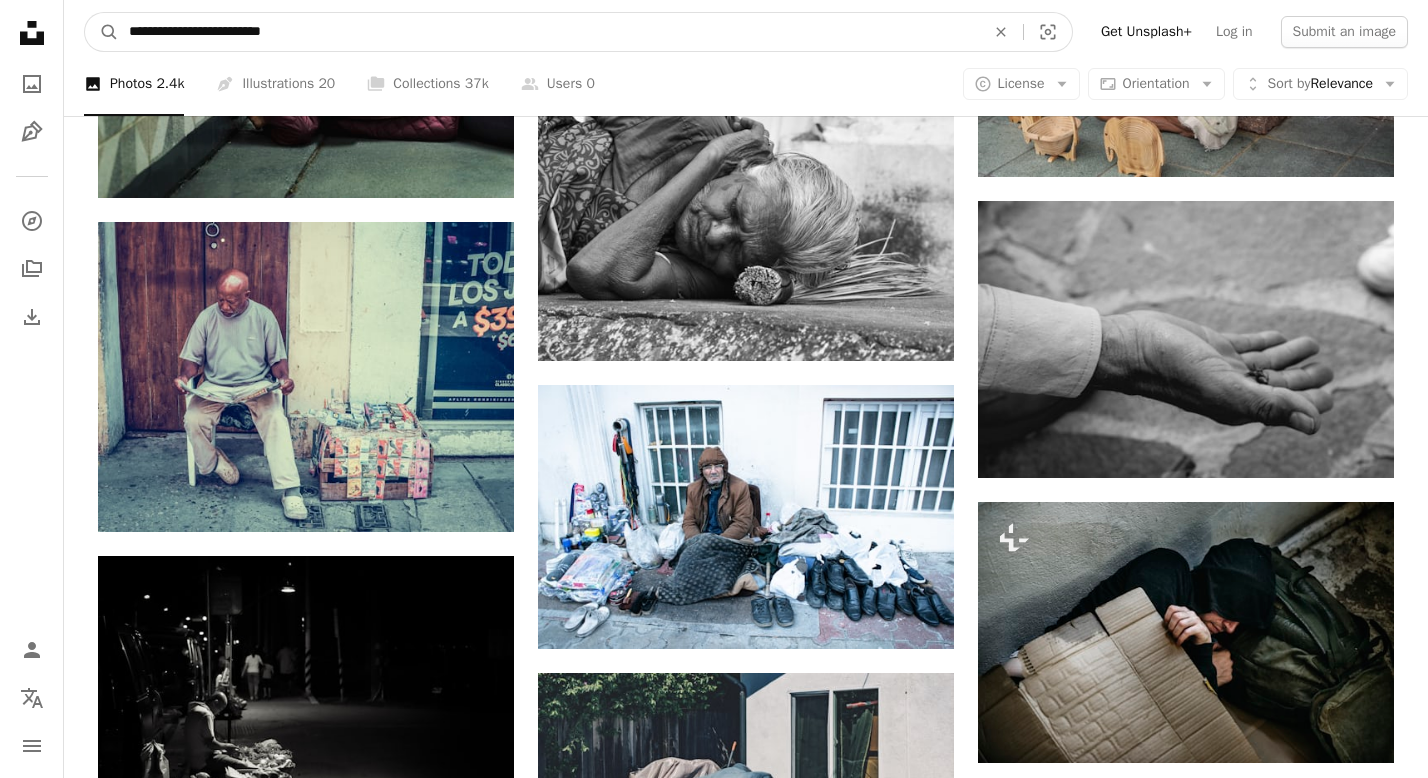 click on "**********" at bounding box center (549, 32) 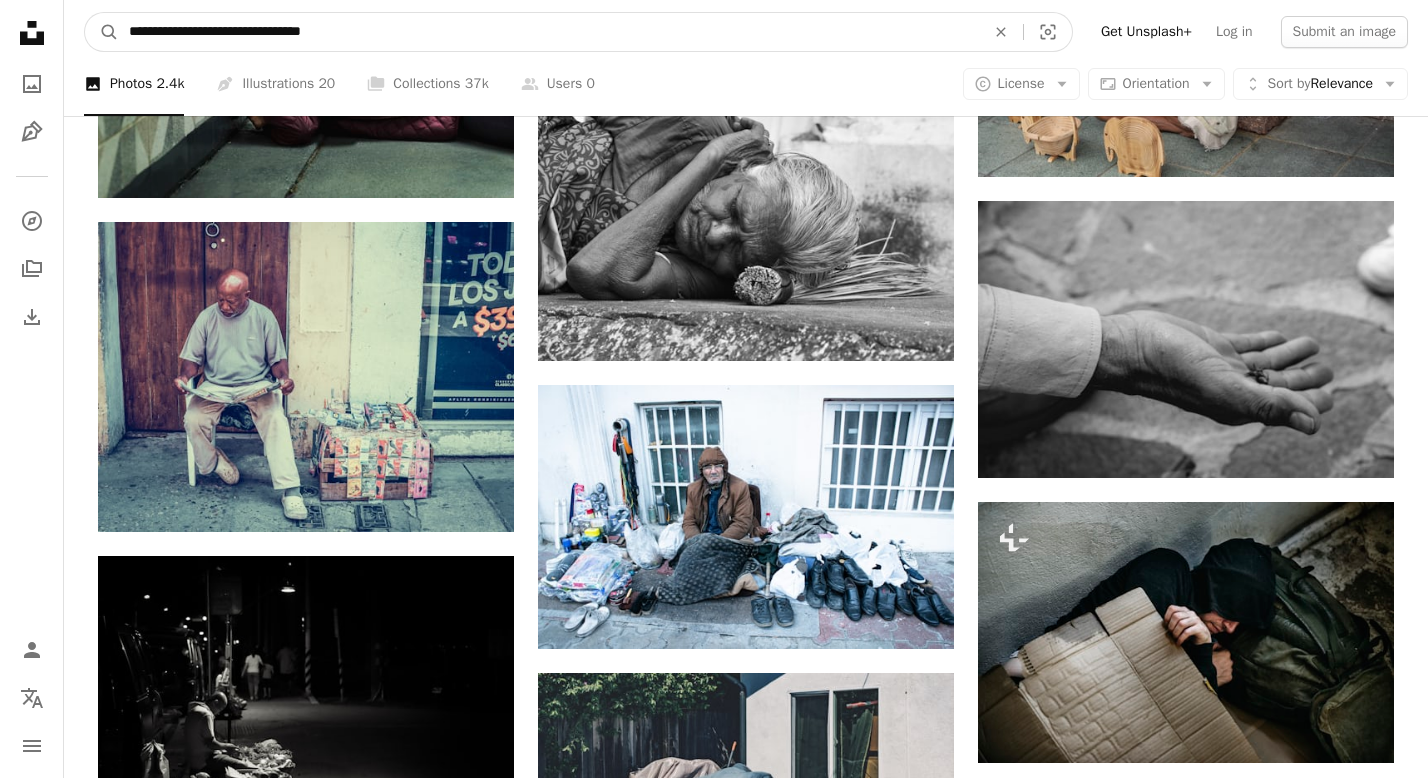 click on "A magnifying glass" at bounding box center (102, 32) 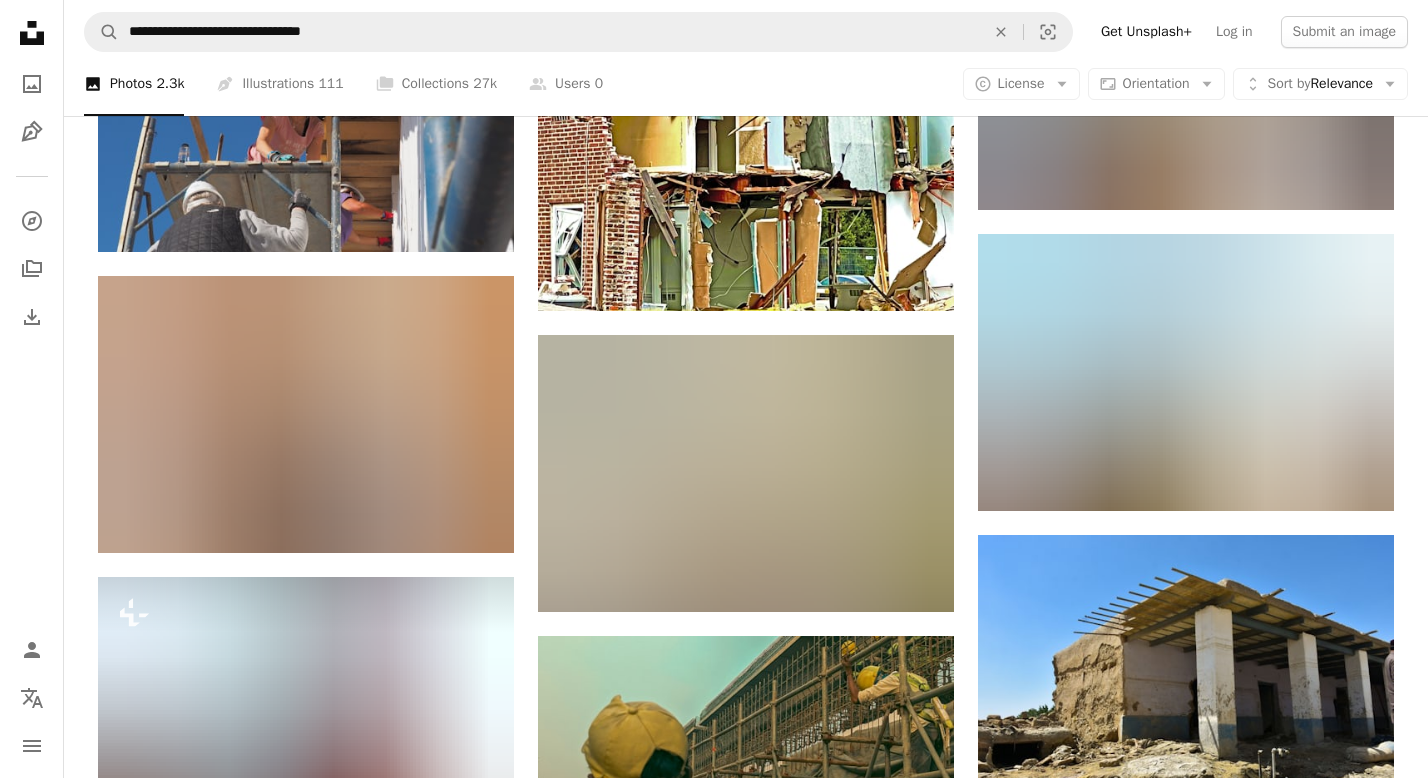 scroll, scrollTop: 1160, scrollLeft: 0, axis: vertical 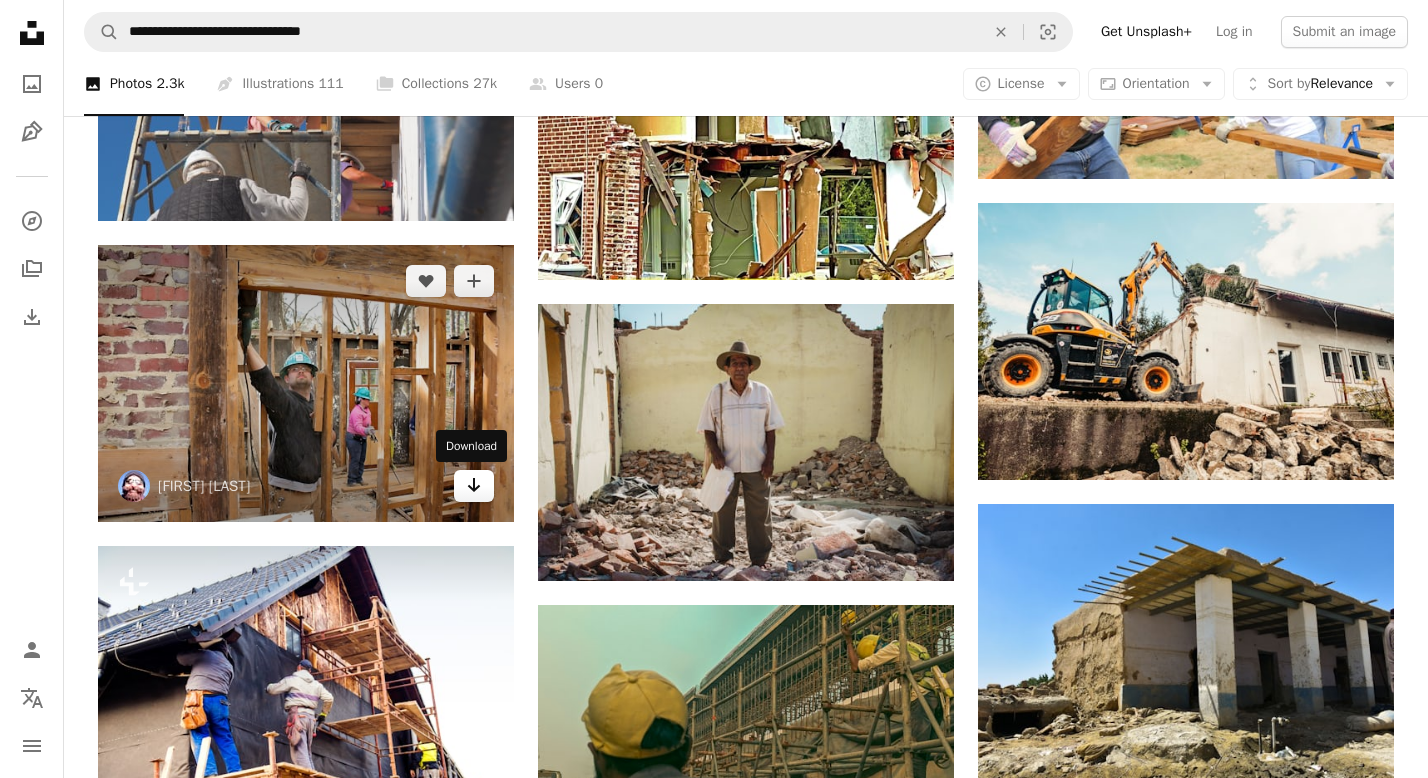 click on "Arrow pointing down" at bounding box center [474, 485] 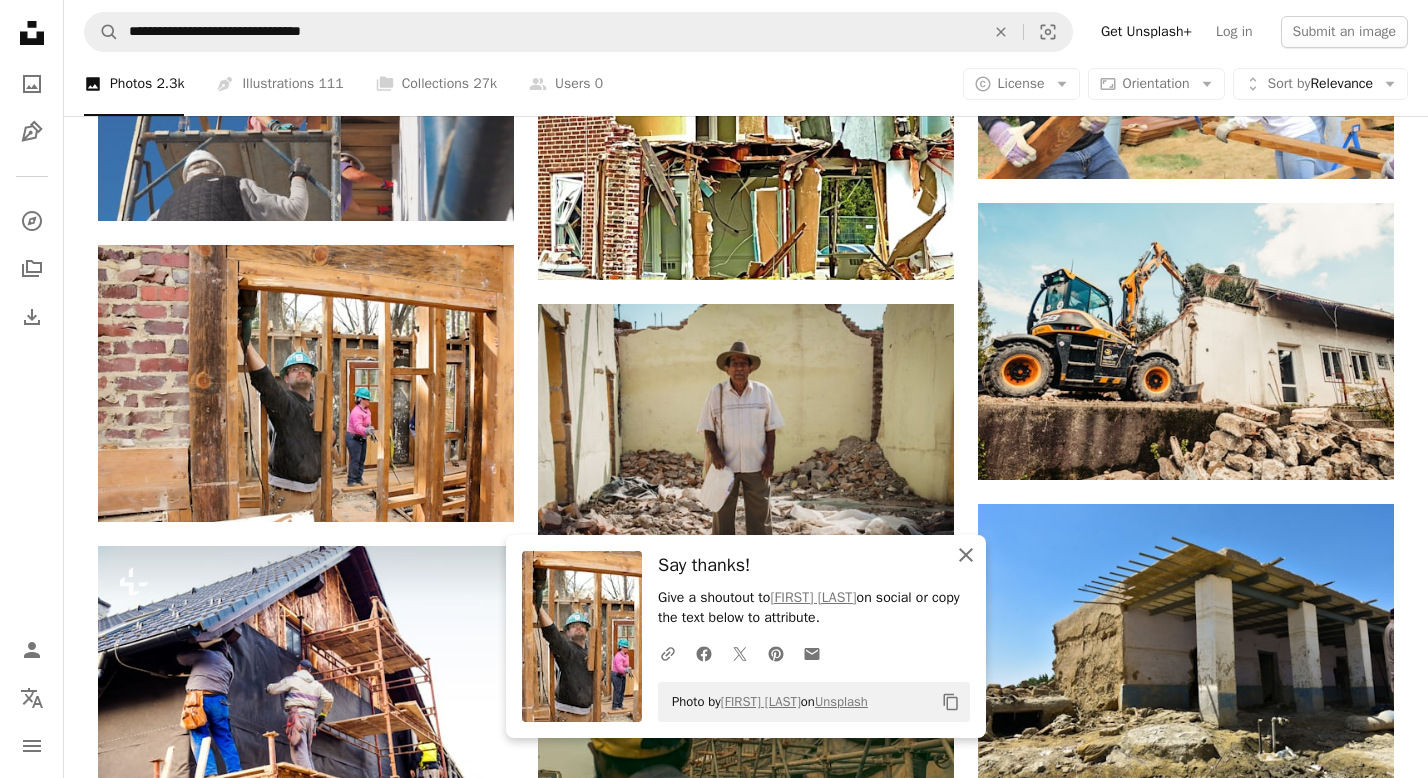 click at bounding box center [966, 555] 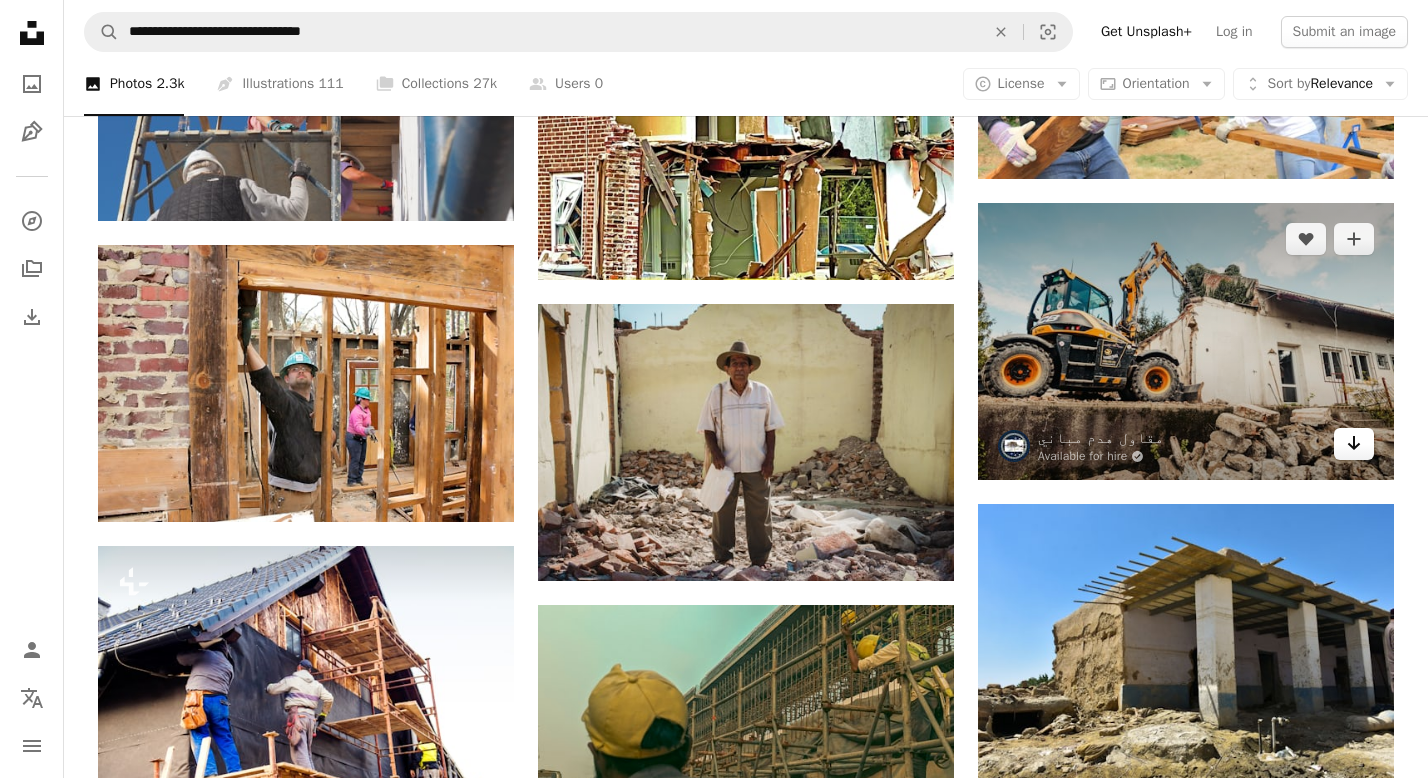 click on "Arrow pointing down" at bounding box center (1354, 444) 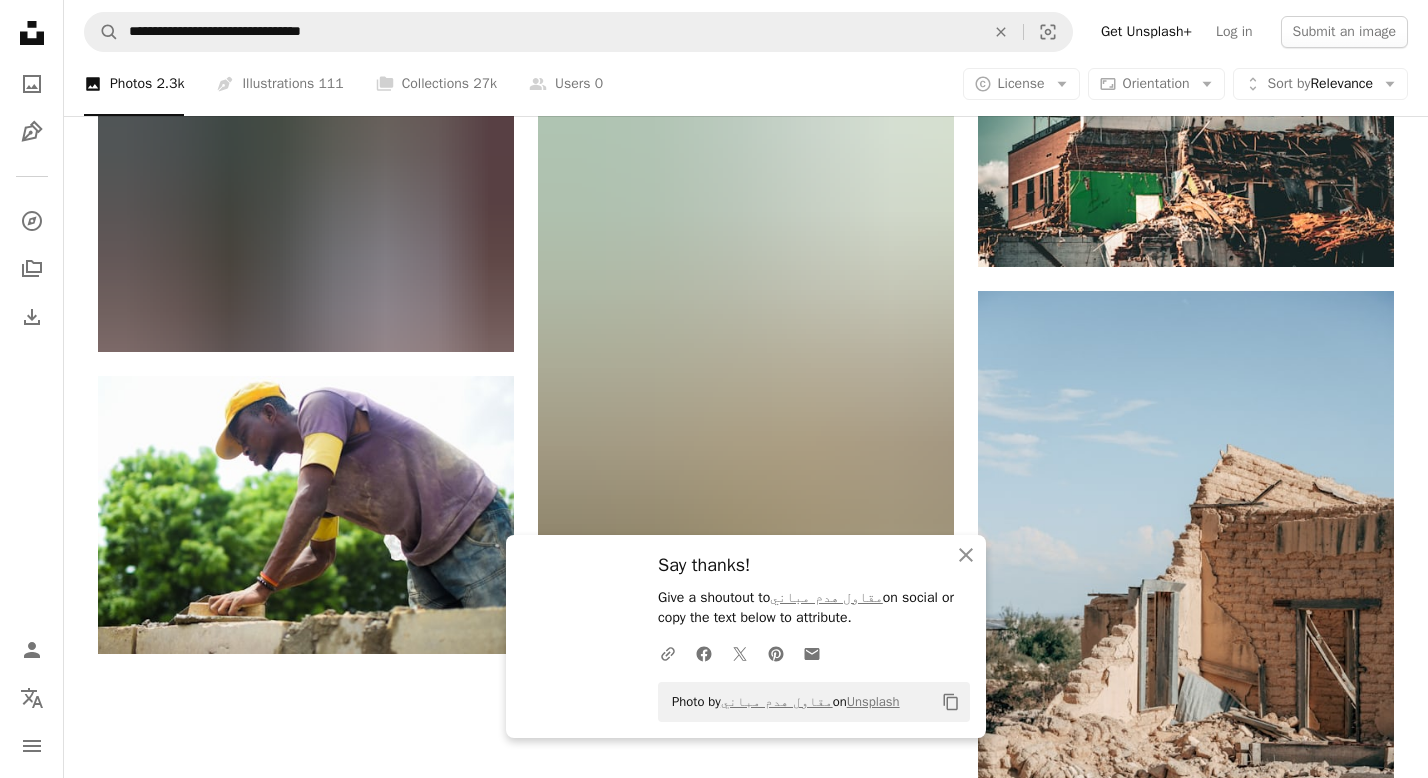 scroll, scrollTop: 2240, scrollLeft: 0, axis: vertical 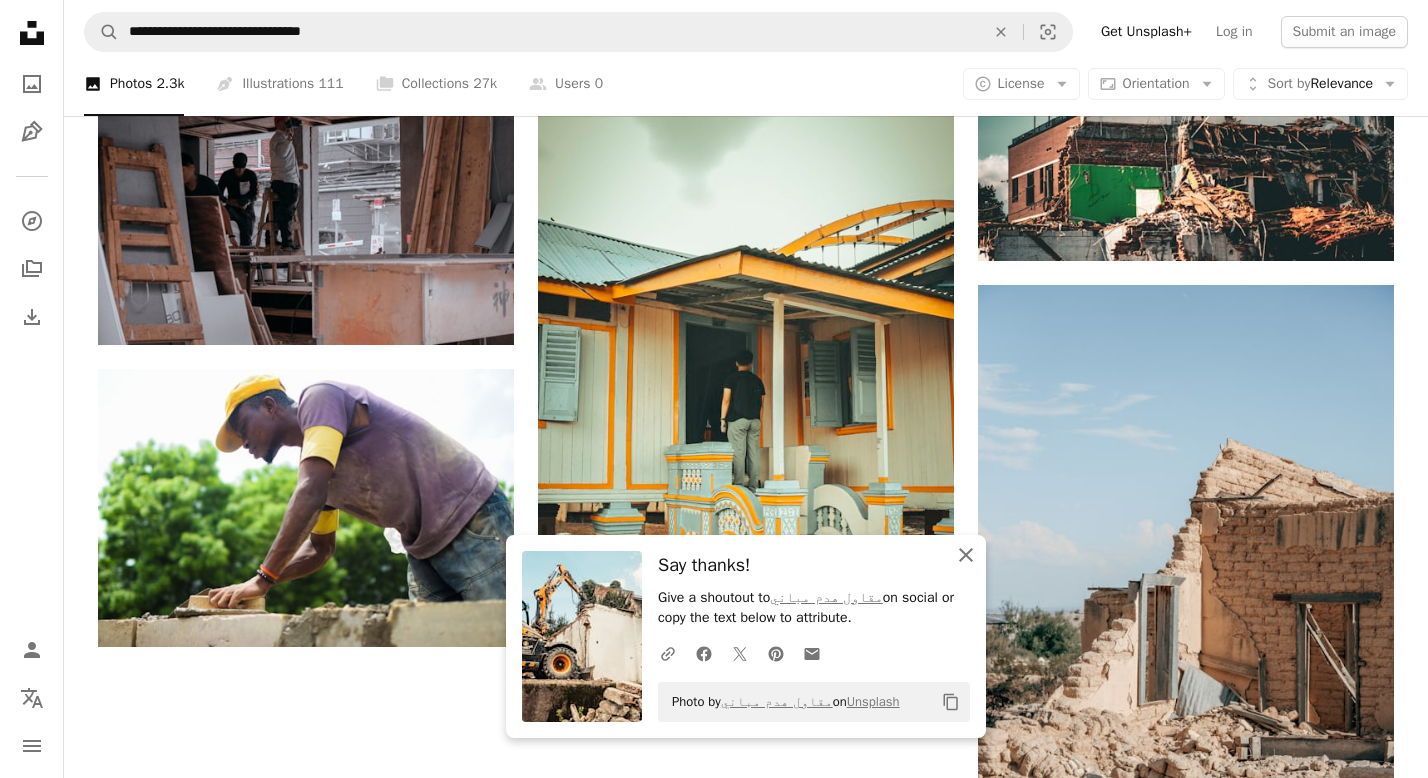 click on "An X shape" at bounding box center (966, 555) 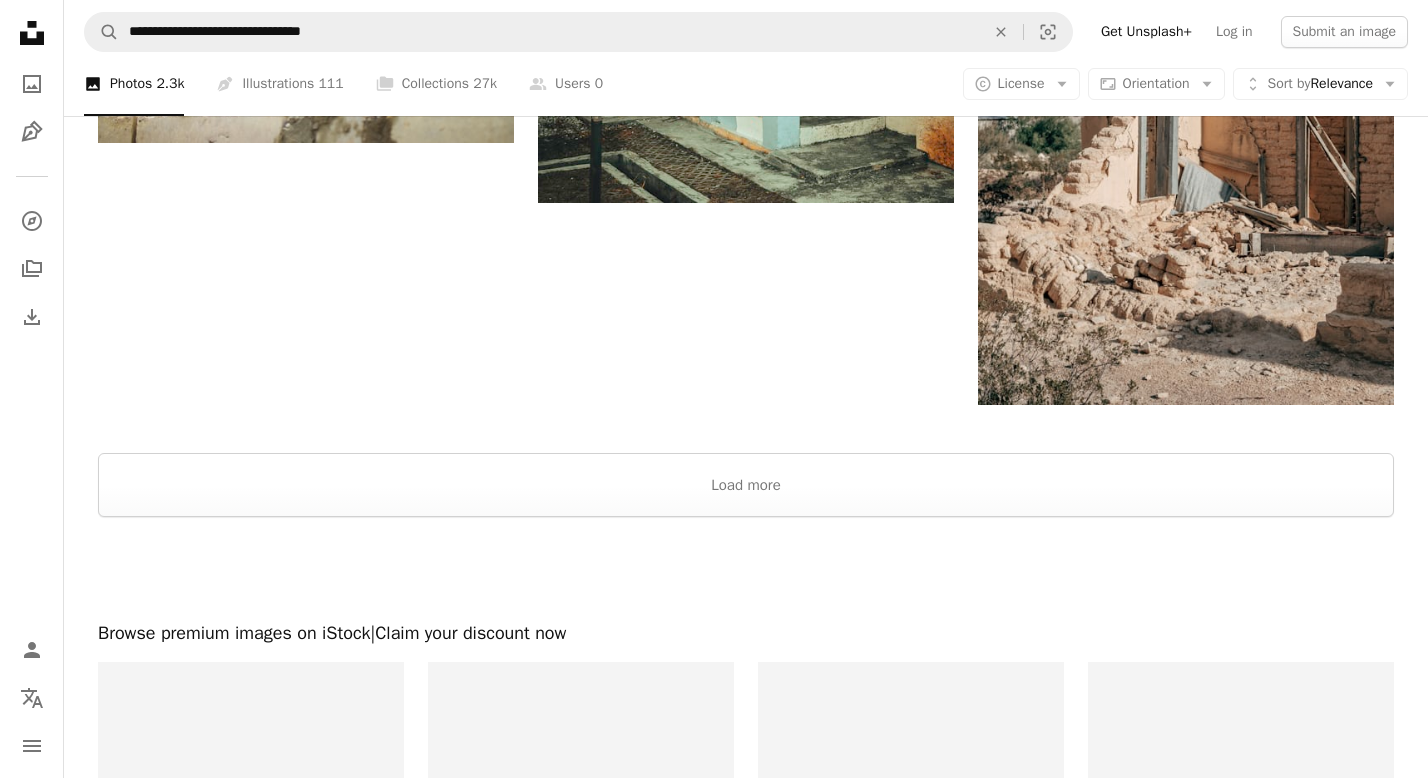 scroll, scrollTop: 2760, scrollLeft: 0, axis: vertical 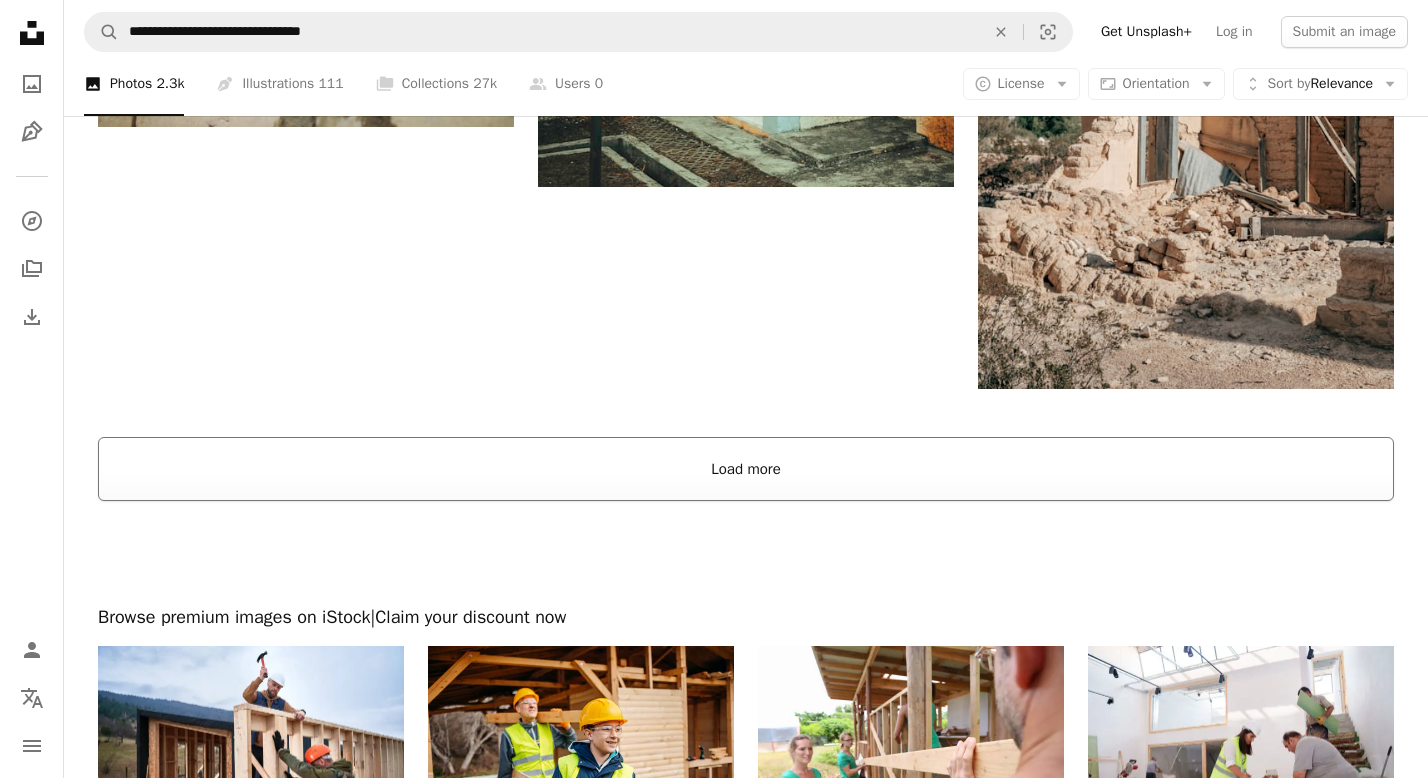 click on "Load more" at bounding box center [746, 469] 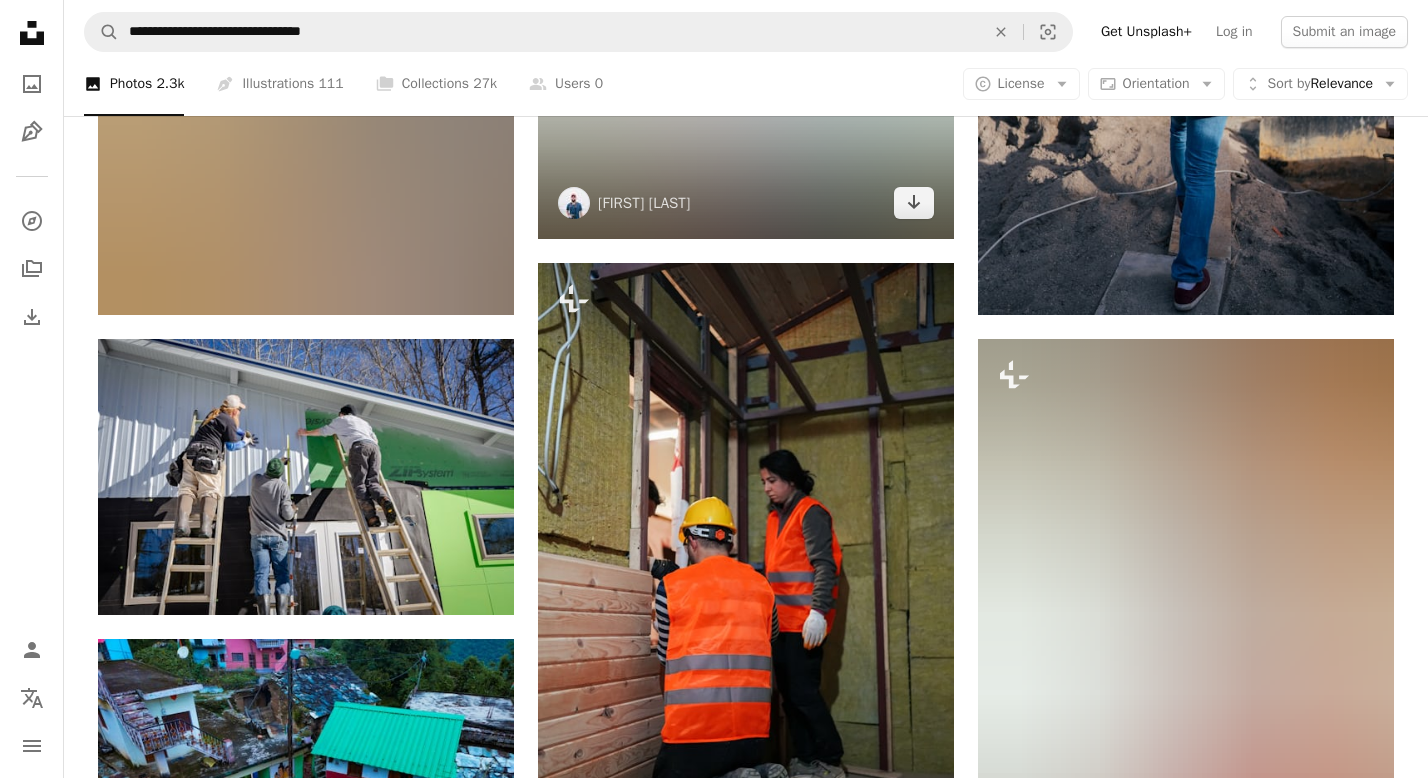 scroll, scrollTop: 5120, scrollLeft: 0, axis: vertical 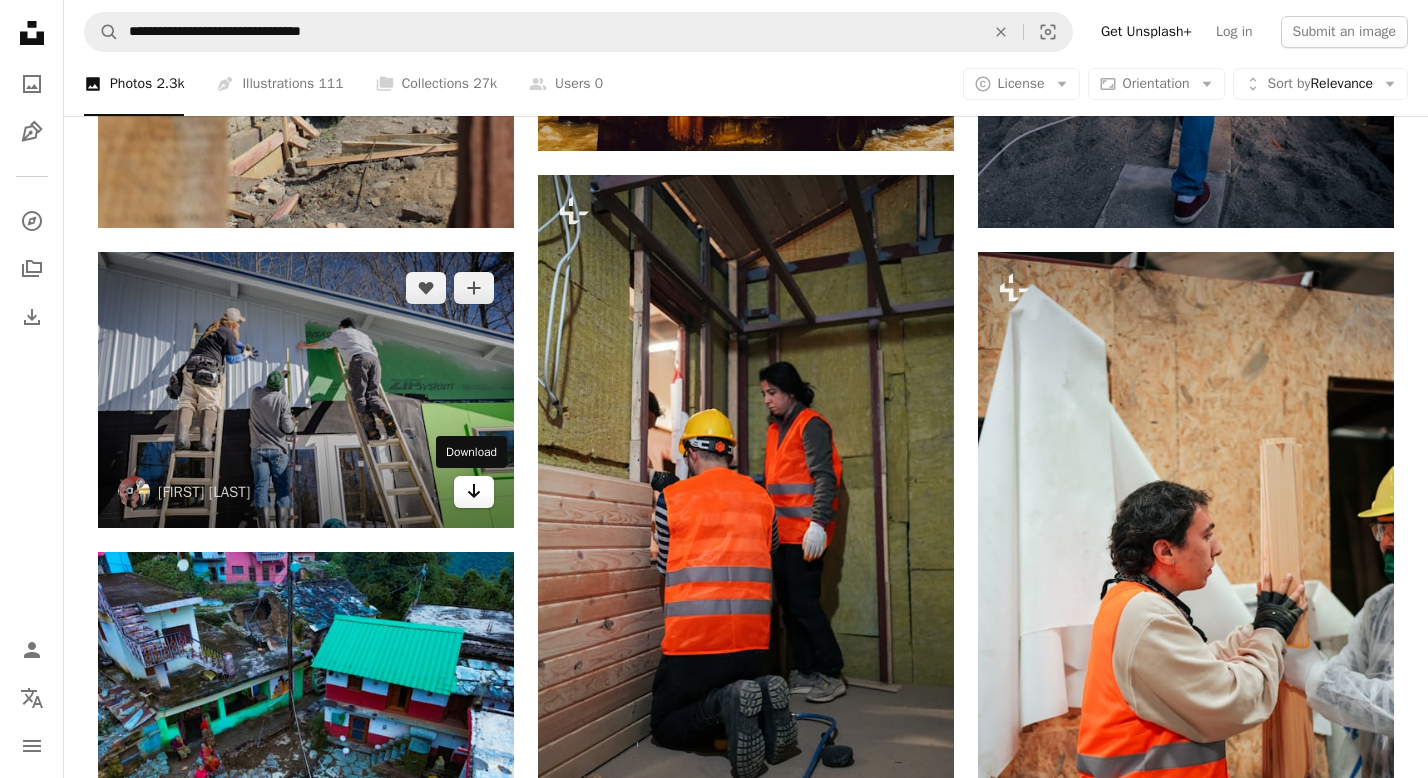 click on "Arrow pointing down" at bounding box center [474, 491] 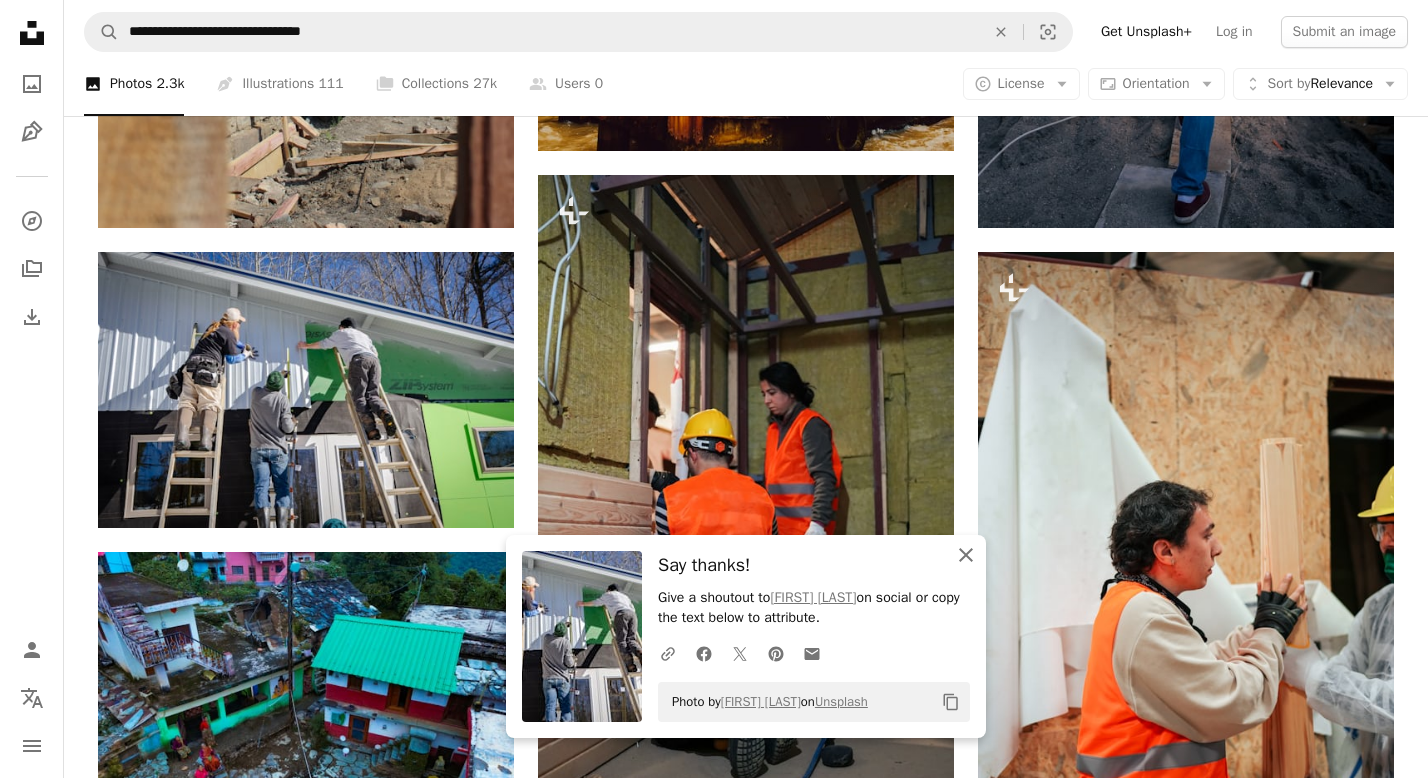 click at bounding box center (966, 555) 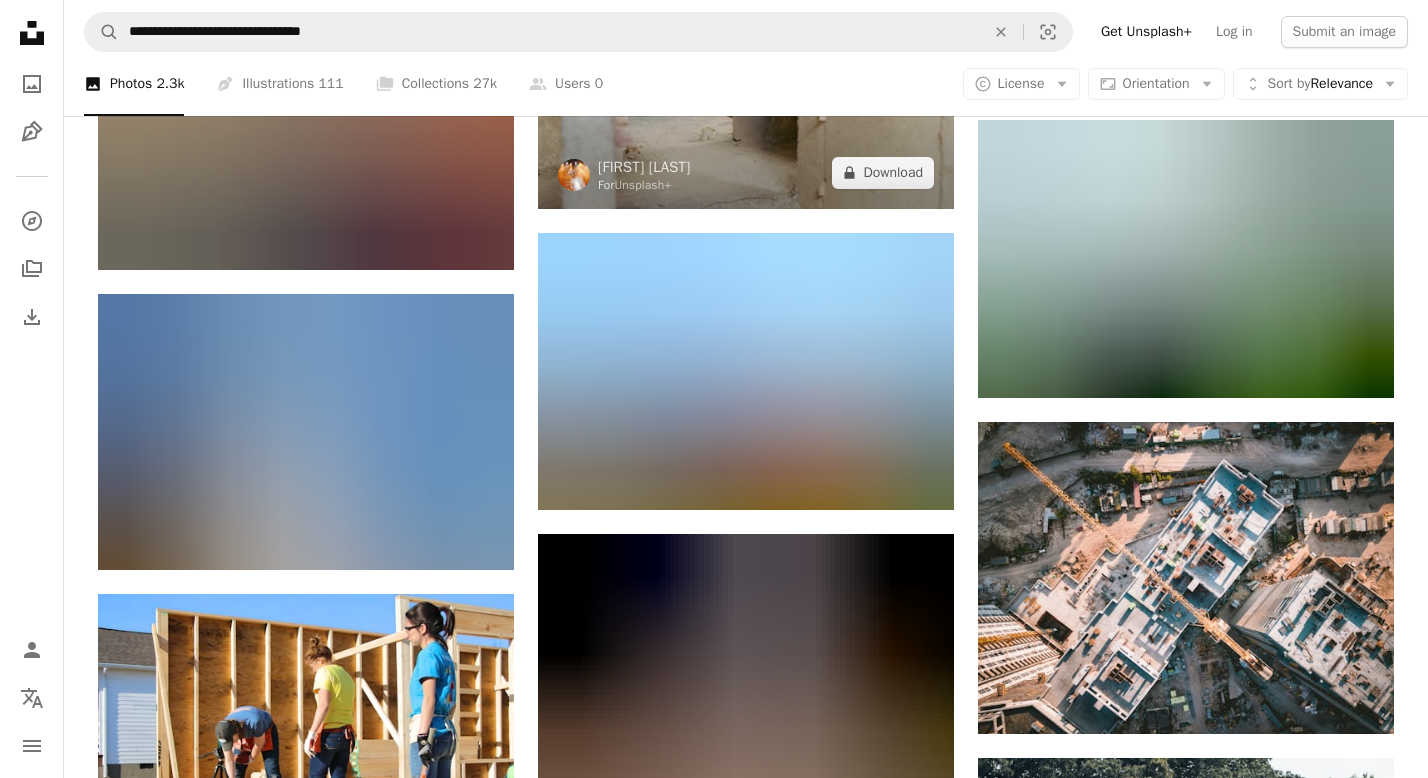 scroll, scrollTop: 11840, scrollLeft: 0, axis: vertical 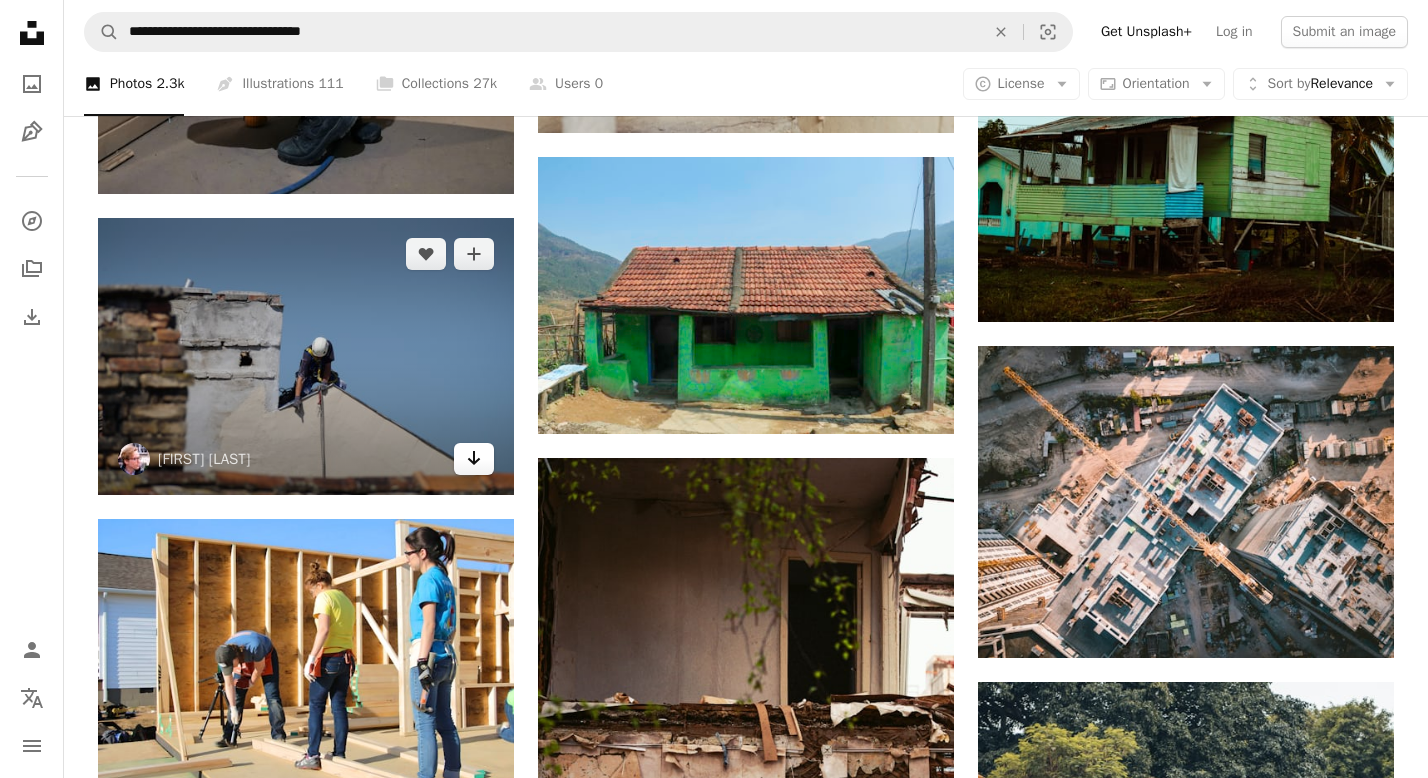 click at bounding box center [474, 458] 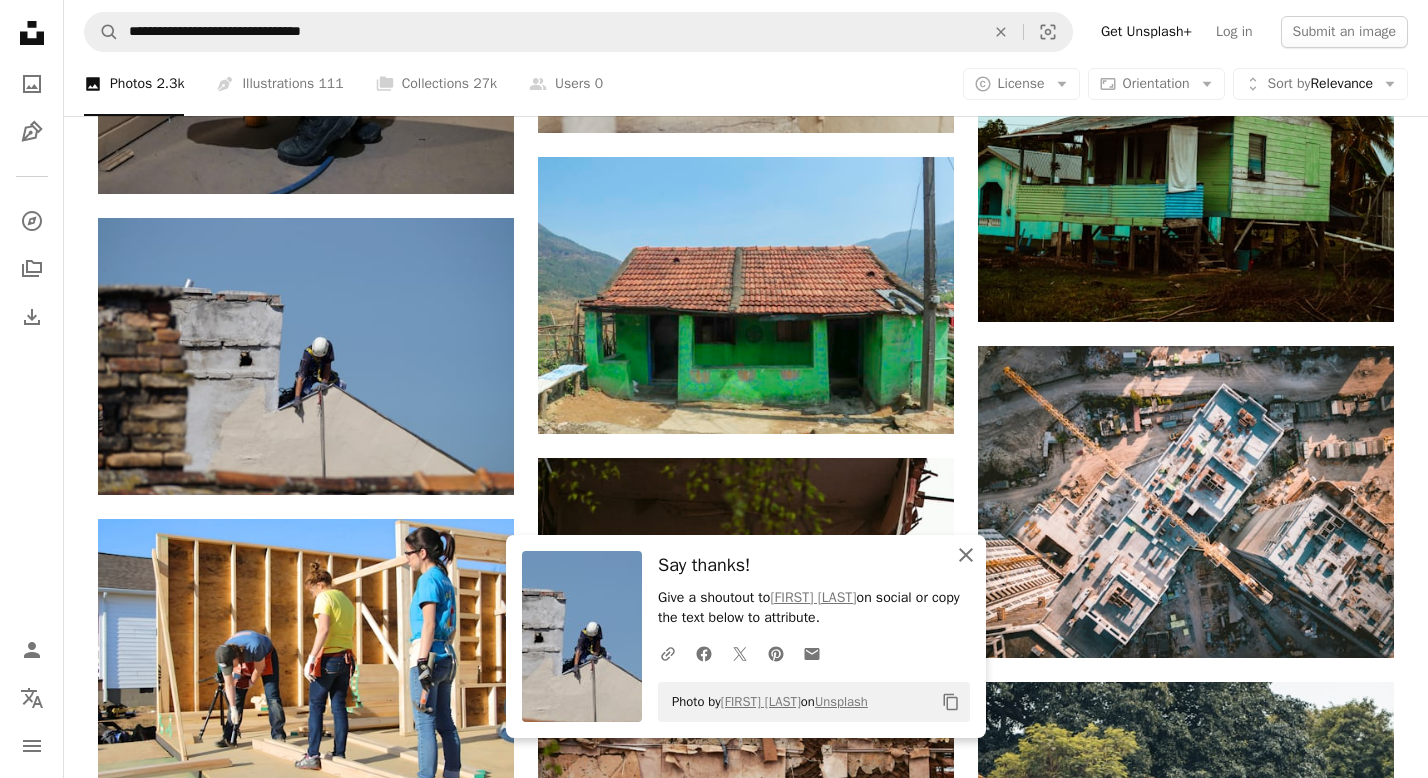 click on "An X shape" at bounding box center (966, 555) 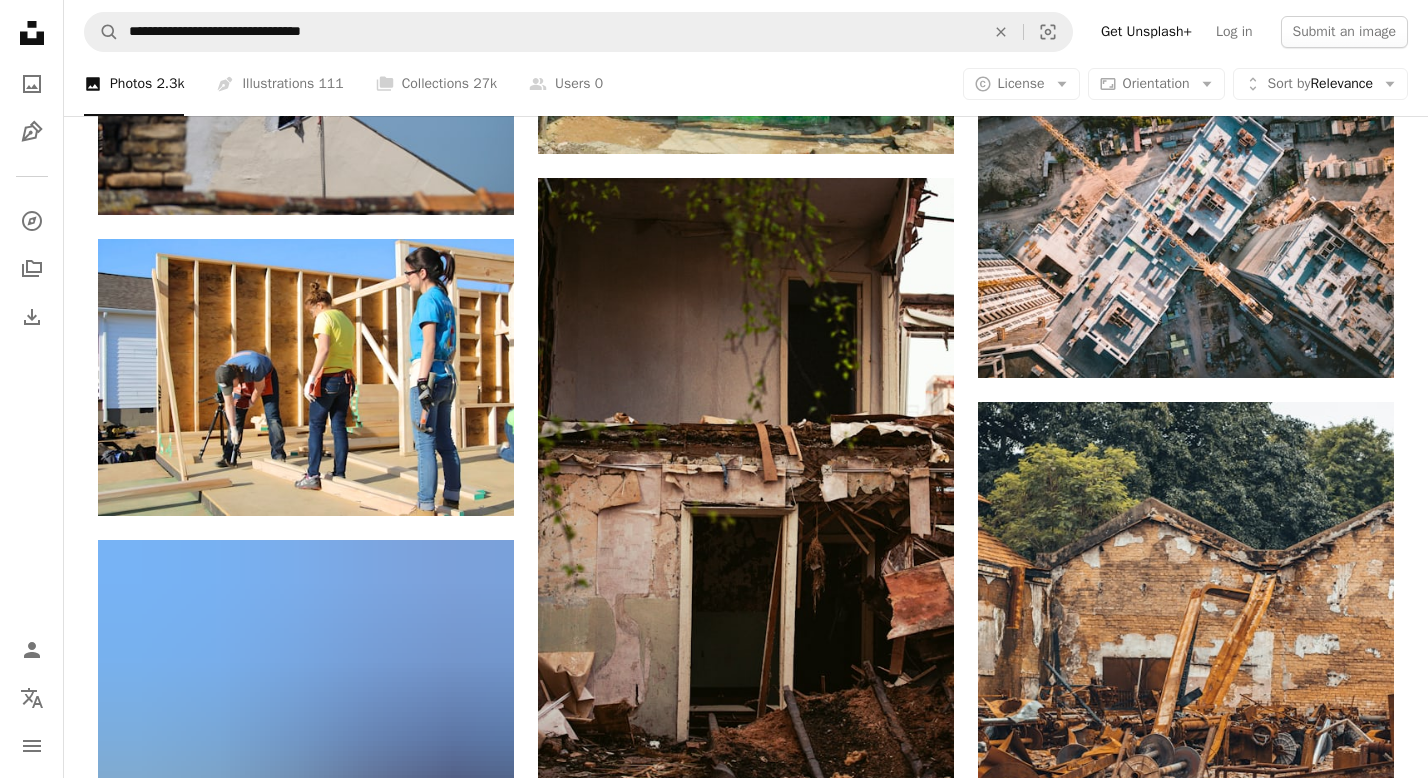 scroll, scrollTop: 12160, scrollLeft: 0, axis: vertical 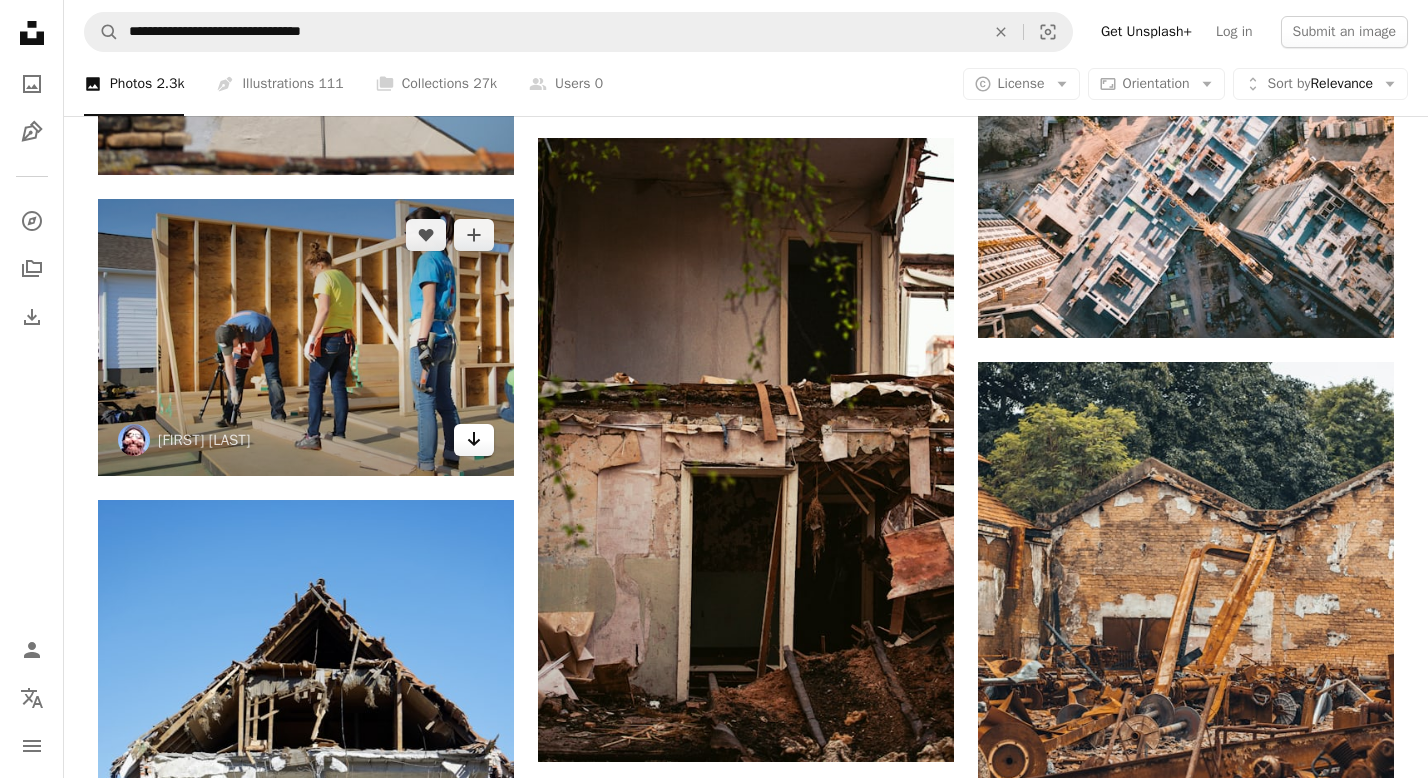 click on "Arrow pointing down" at bounding box center (474, 439) 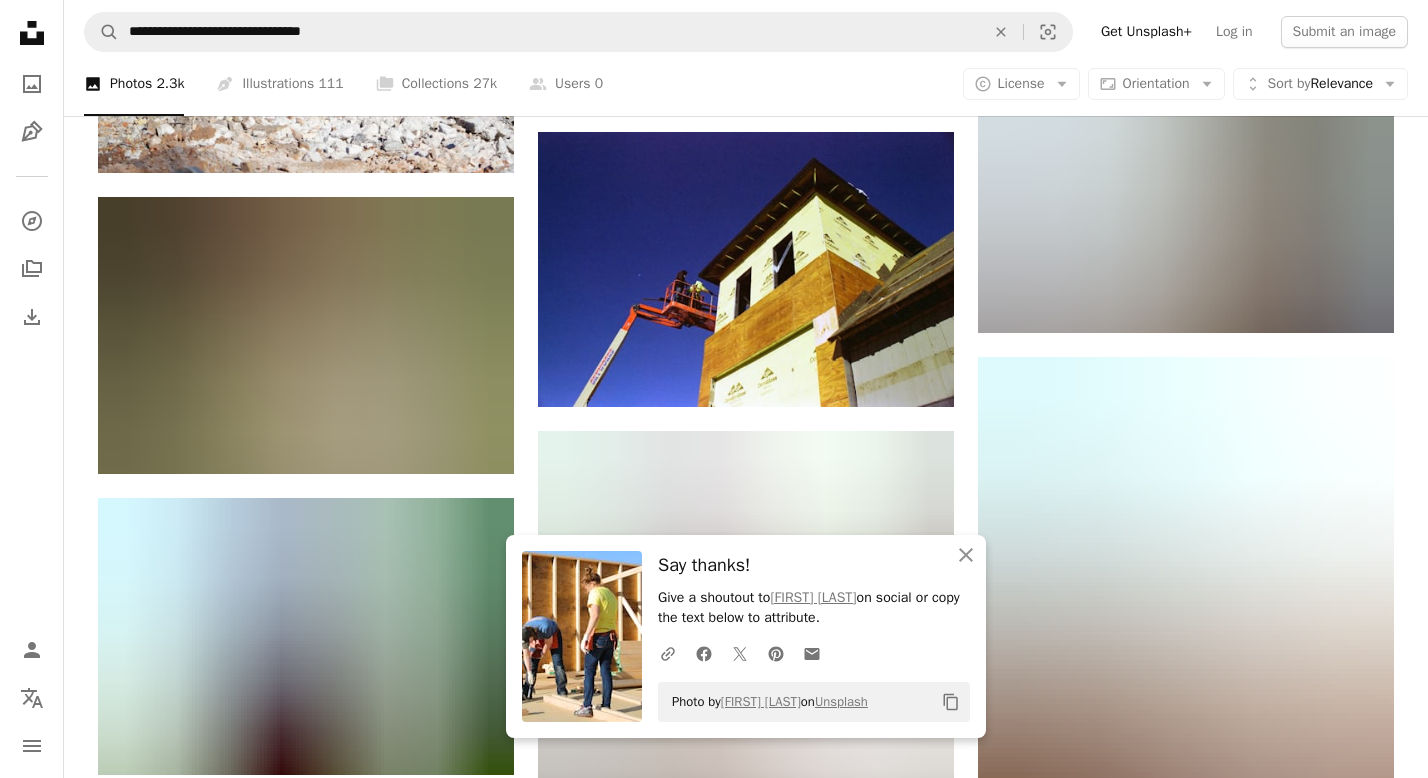 scroll, scrollTop: 13120, scrollLeft: 0, axis: vertical 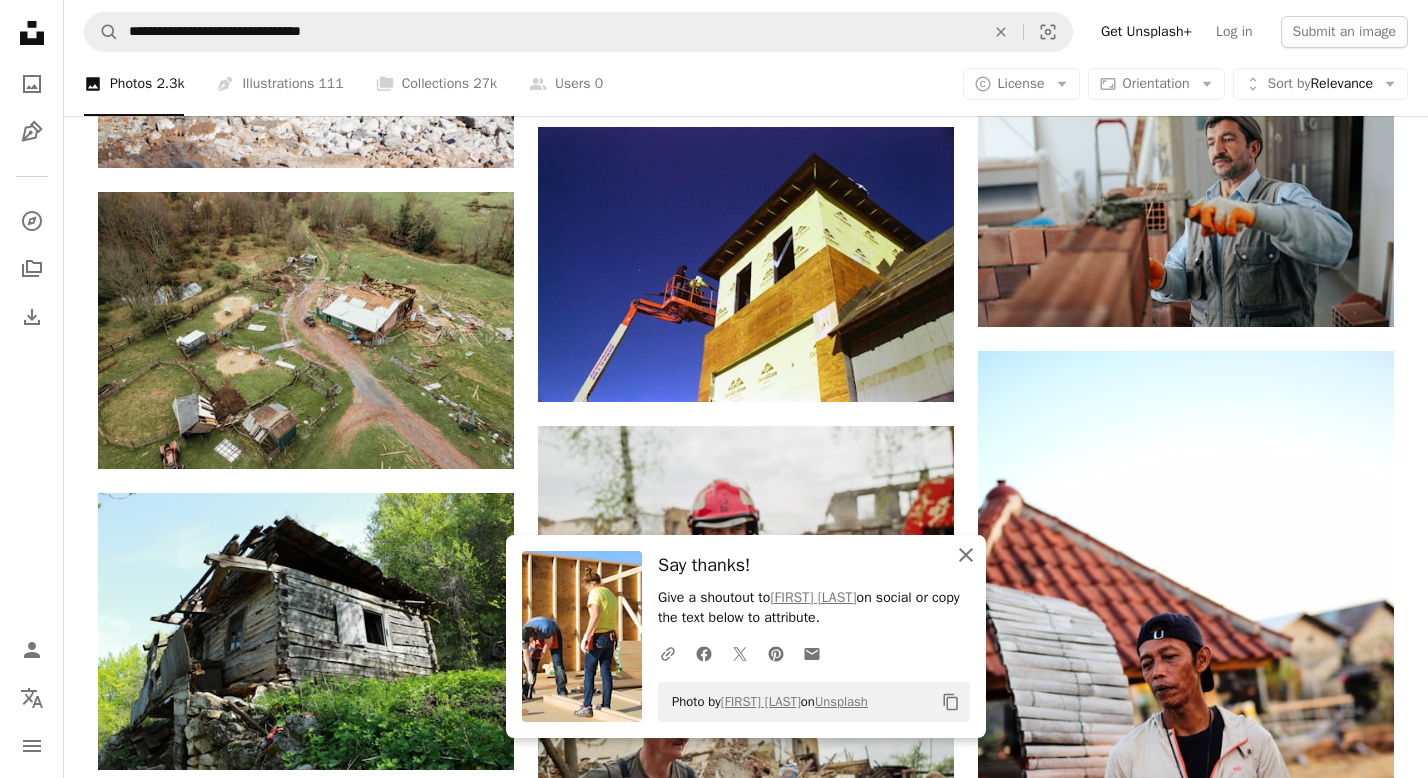 click on "An X shape" at bounding box center (966, 555) 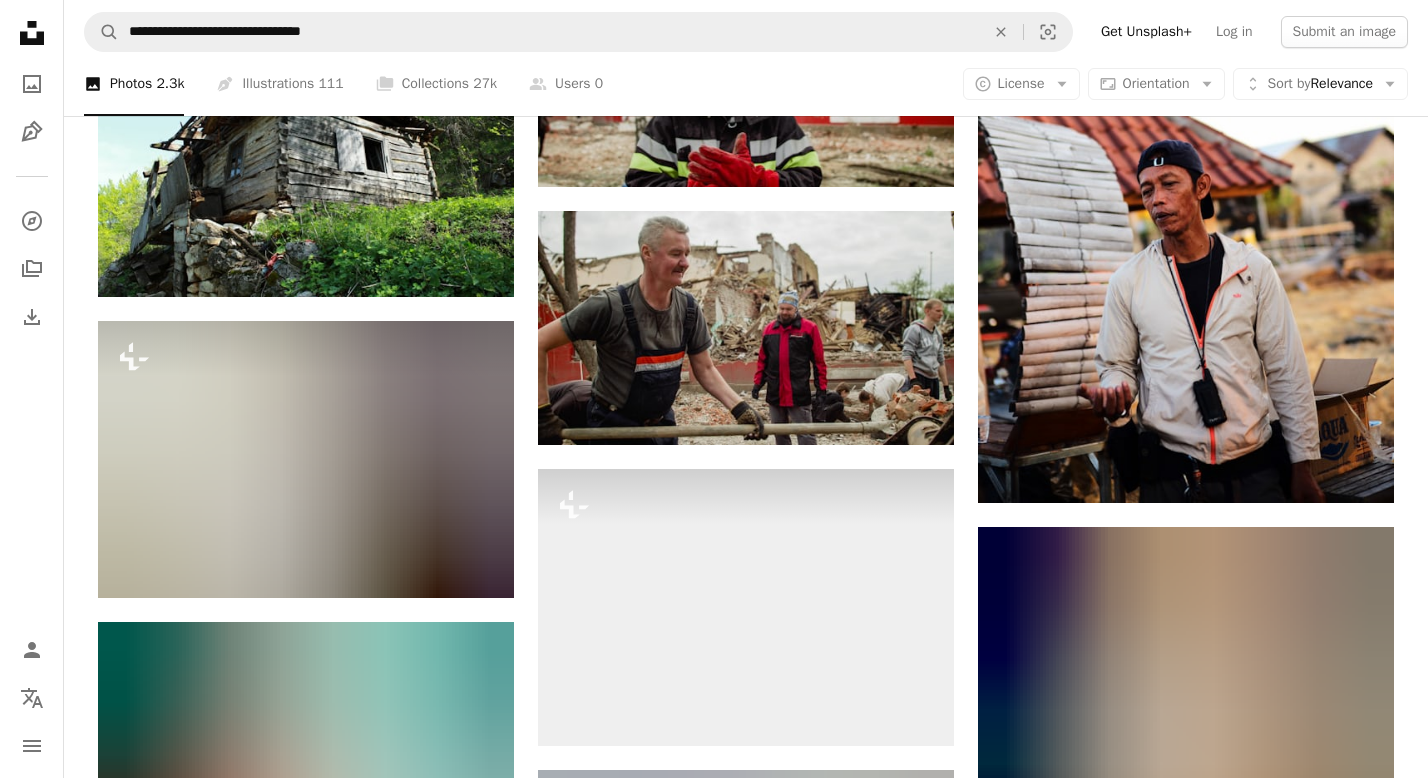 scroll, scrollTop: 13600, scrollLeft: 0, axis: vertical 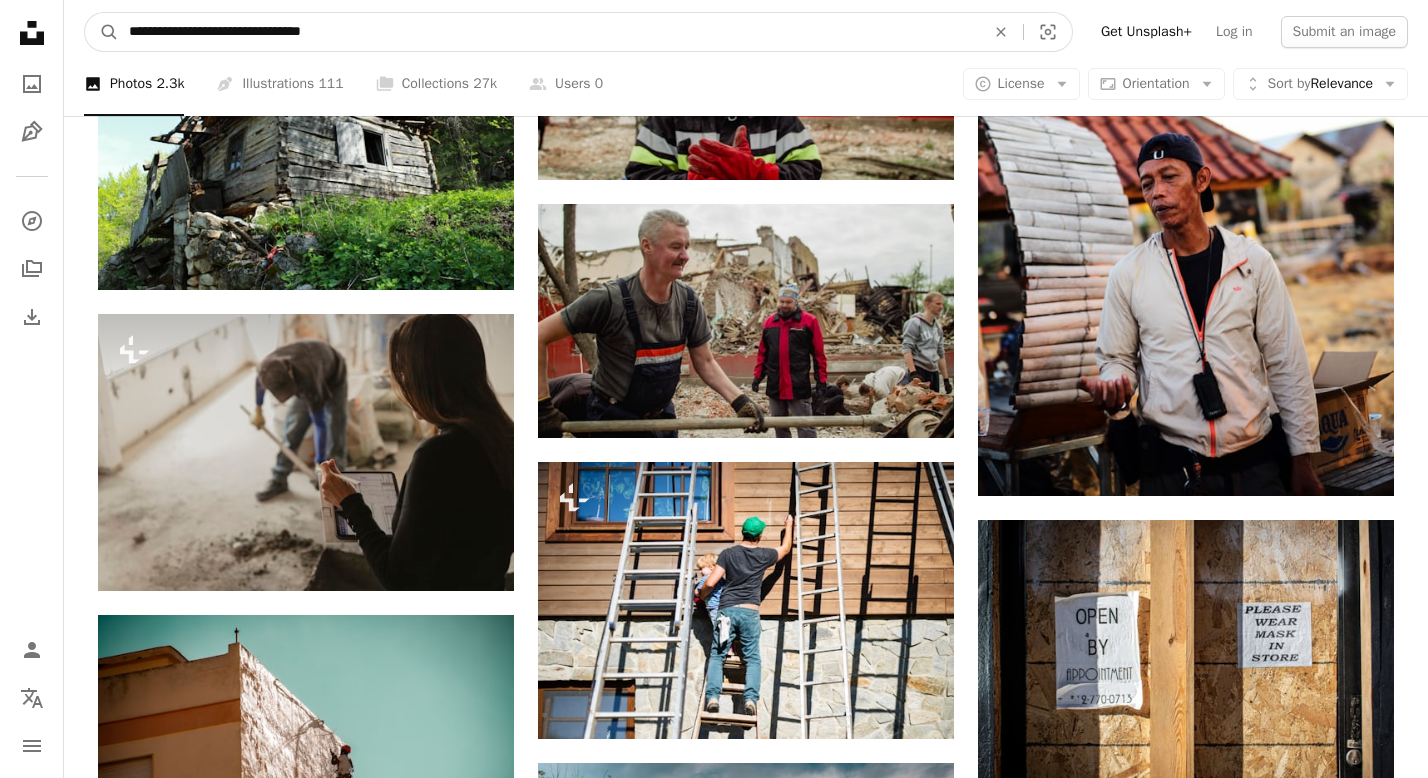 click on "**********" at bounding box center [549, 32] 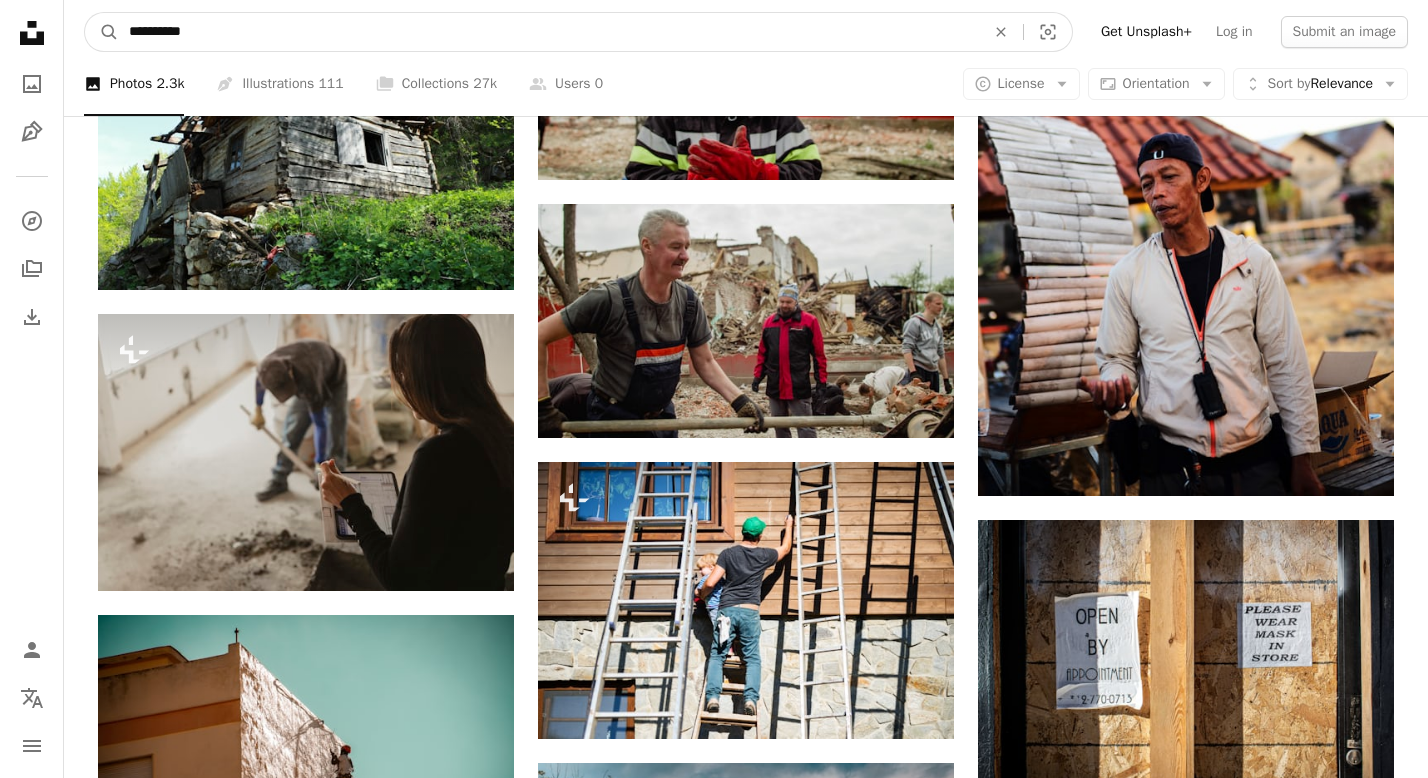 type on "*********" 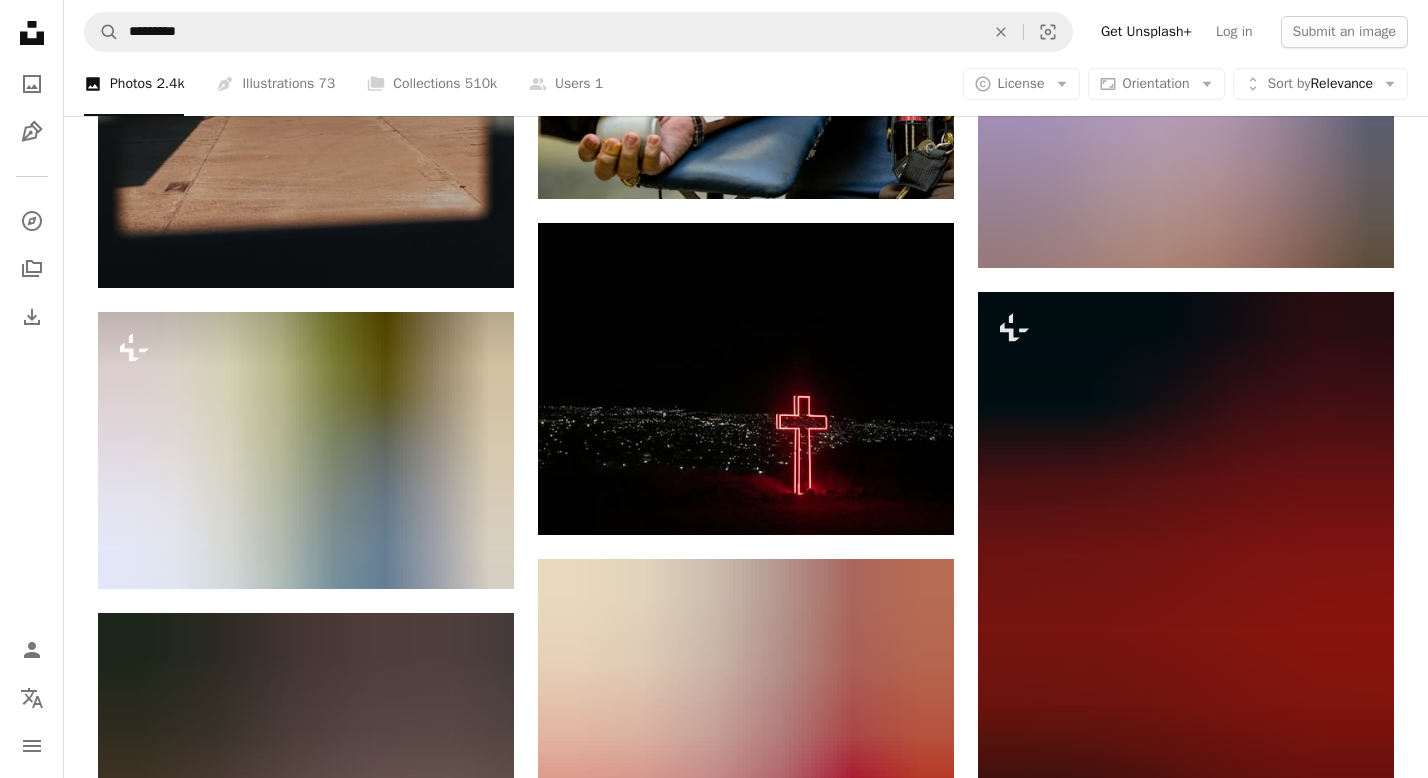 scroll, scrollTop: 2040, scrollLeft: 0, axis: vertical 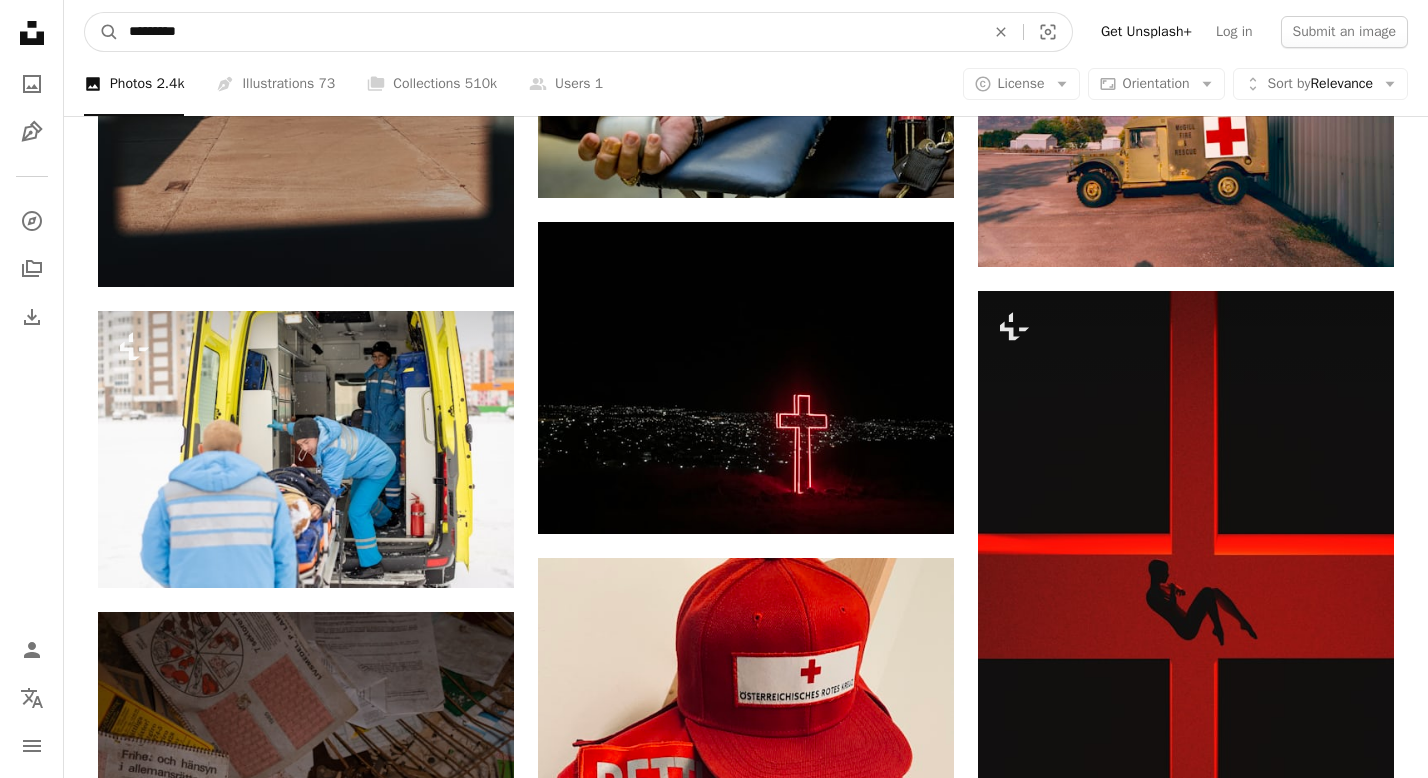 click on "*********" at bounding box center (549, 32) 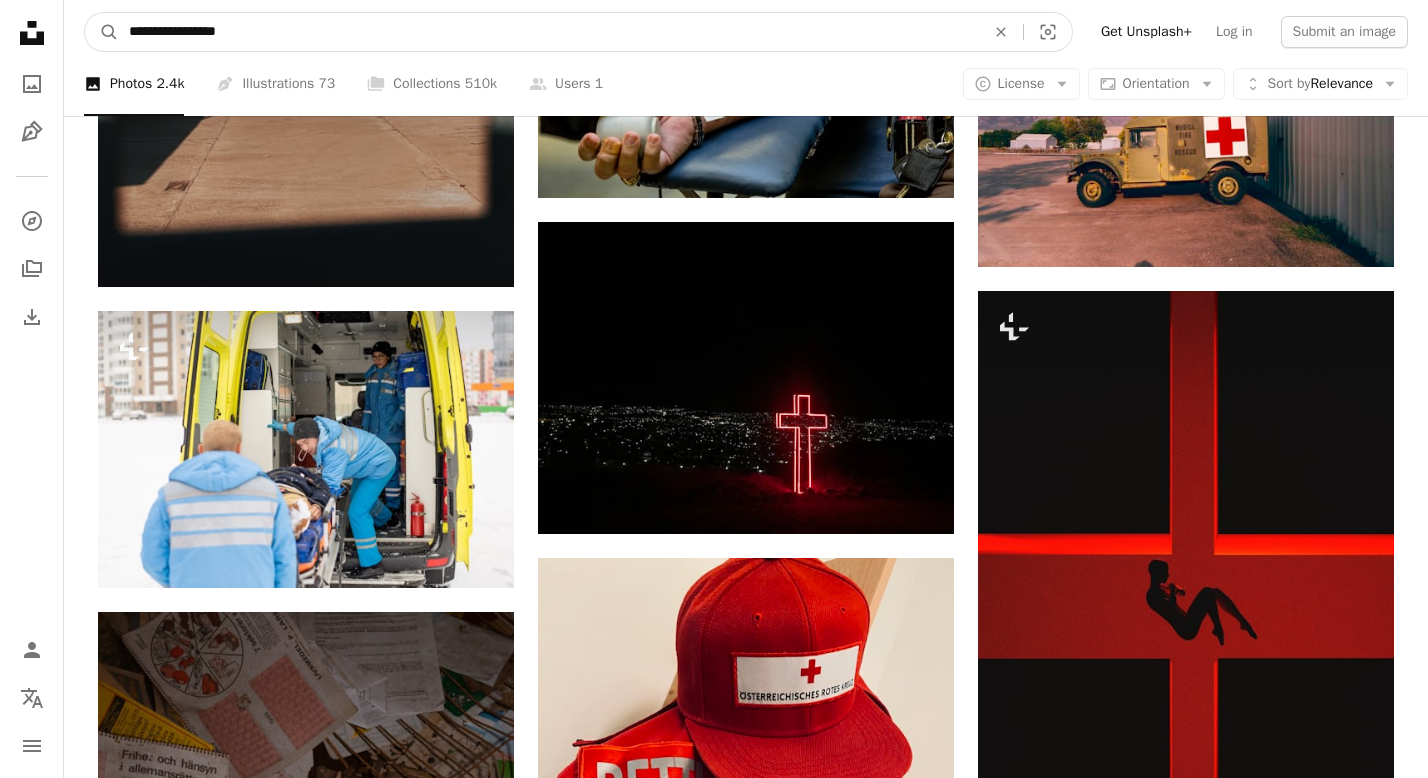 type on "**********" 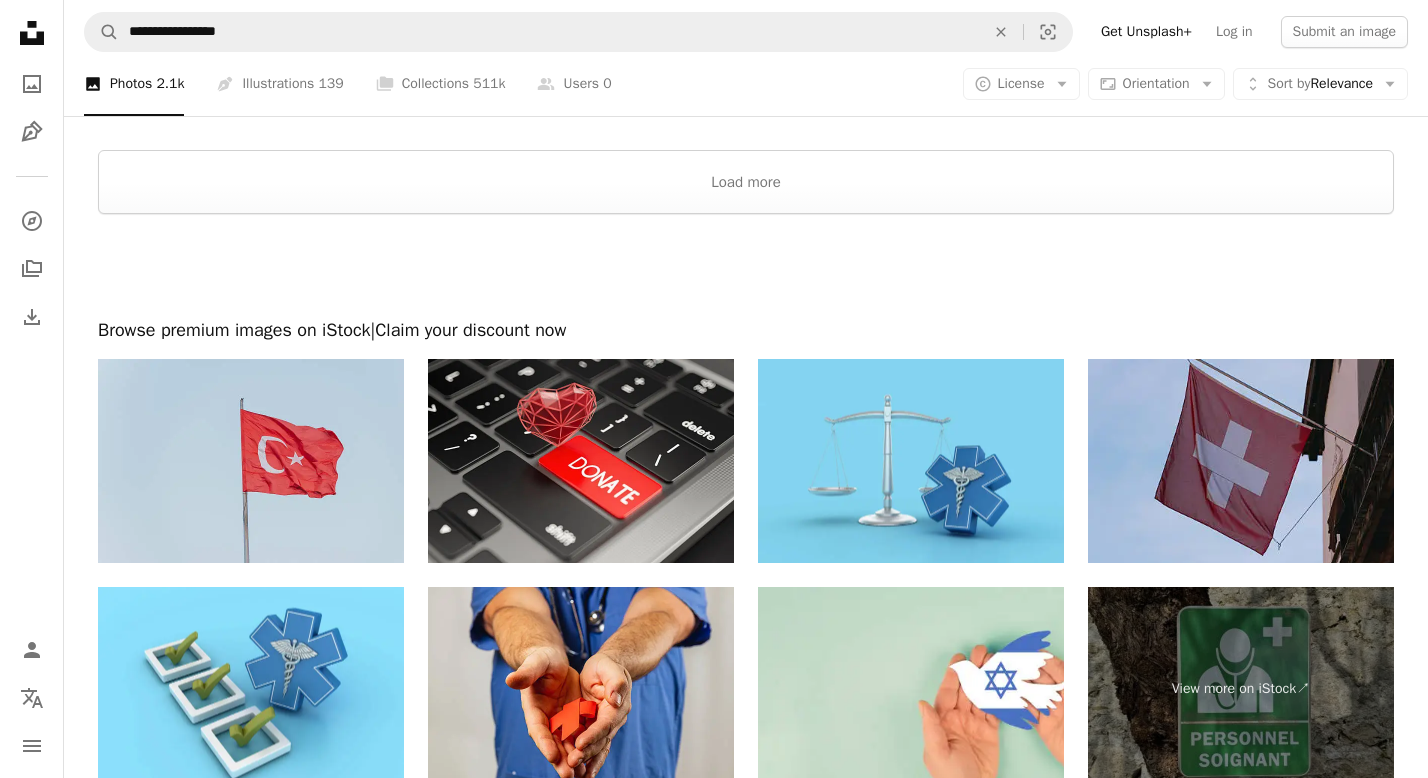 scroll, scrollTop: 4240, scrollLeft: 0, axis: vertical 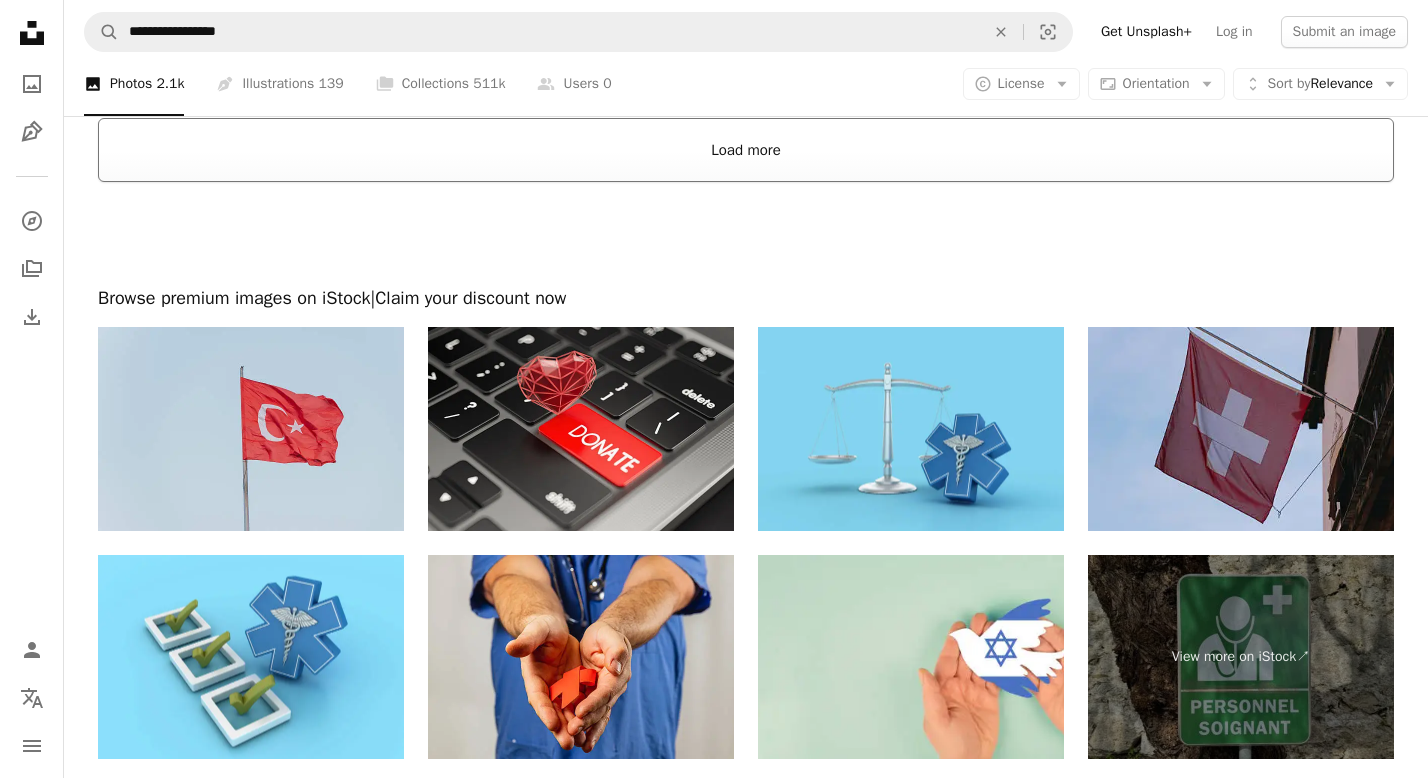 click on "Load more" at bounding box center (746, 150) 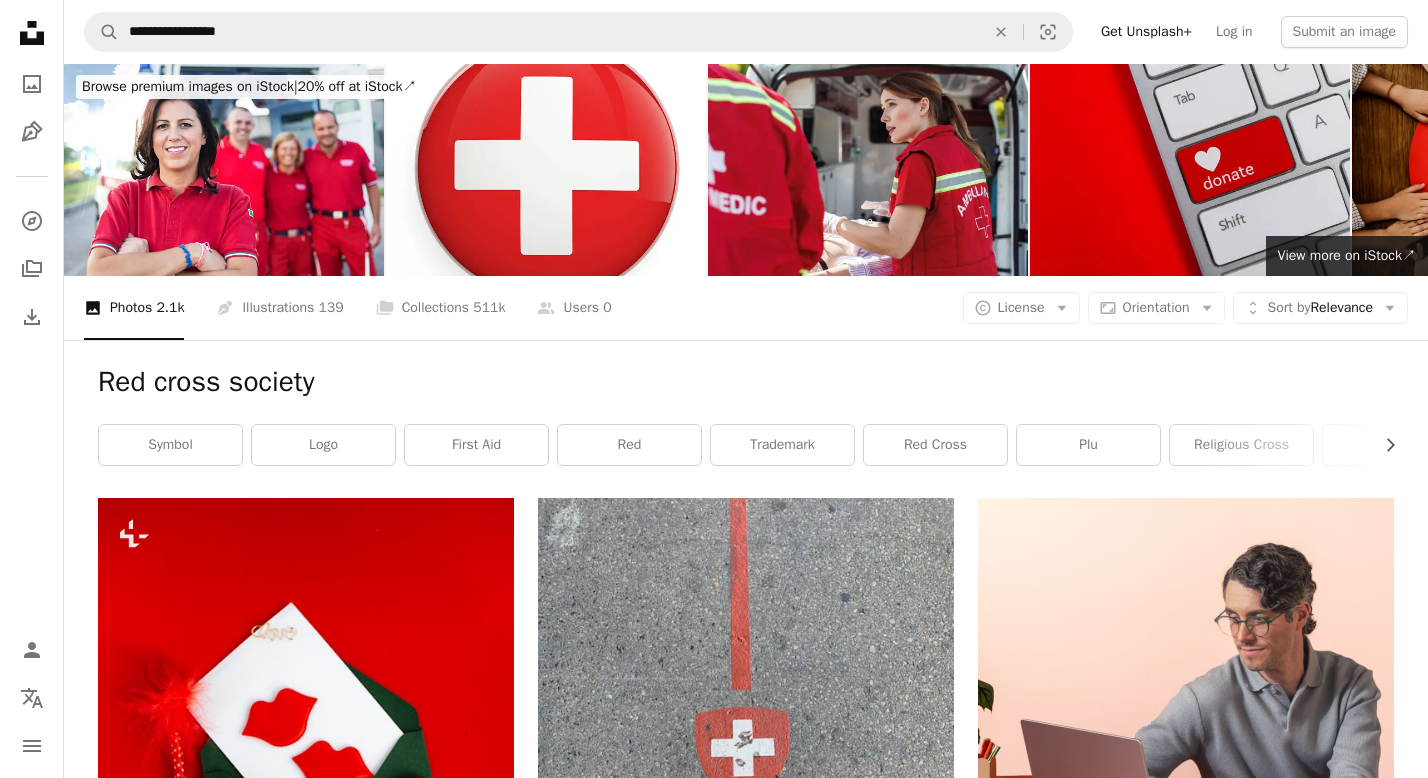 scroll, scrollTop: 0, scrollLeft: 0, axis: both 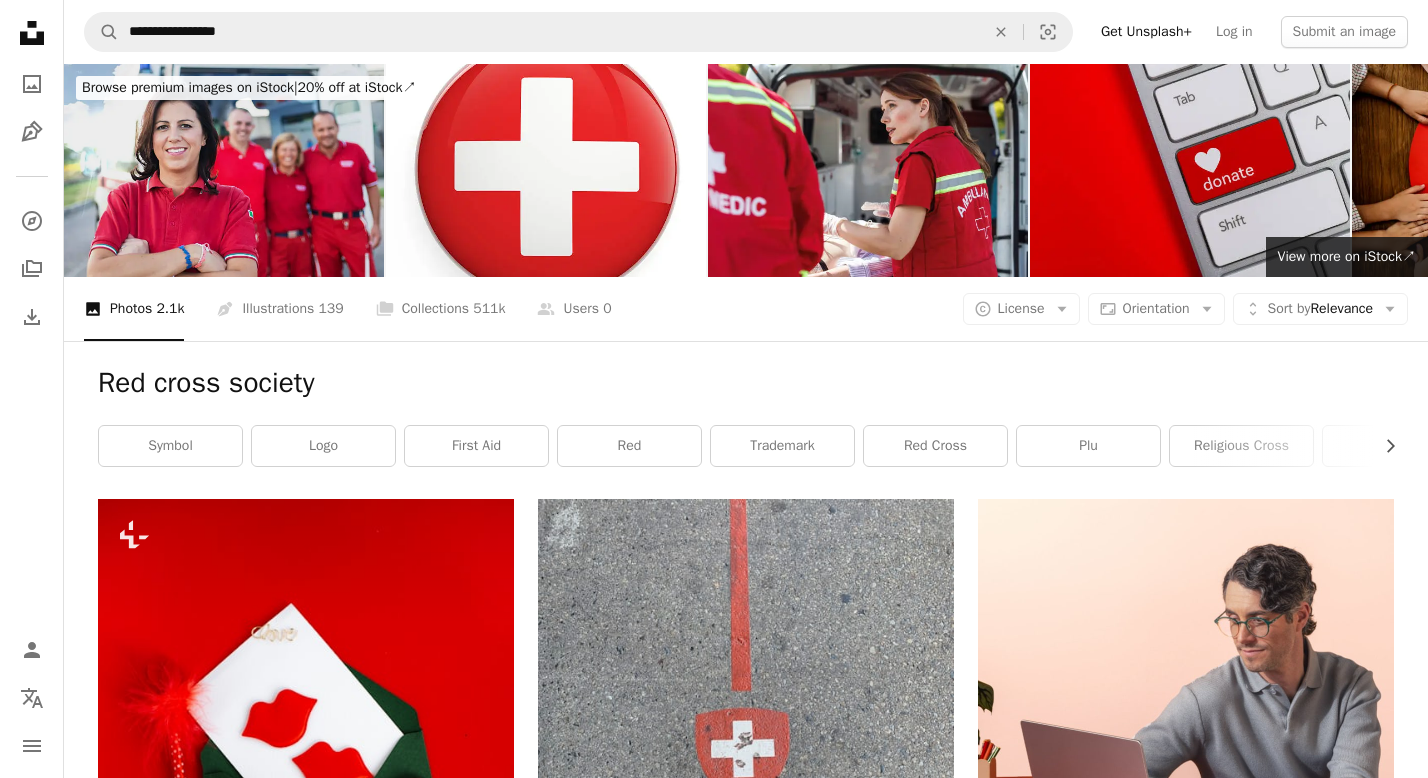 click at bounding box center [224, 170] 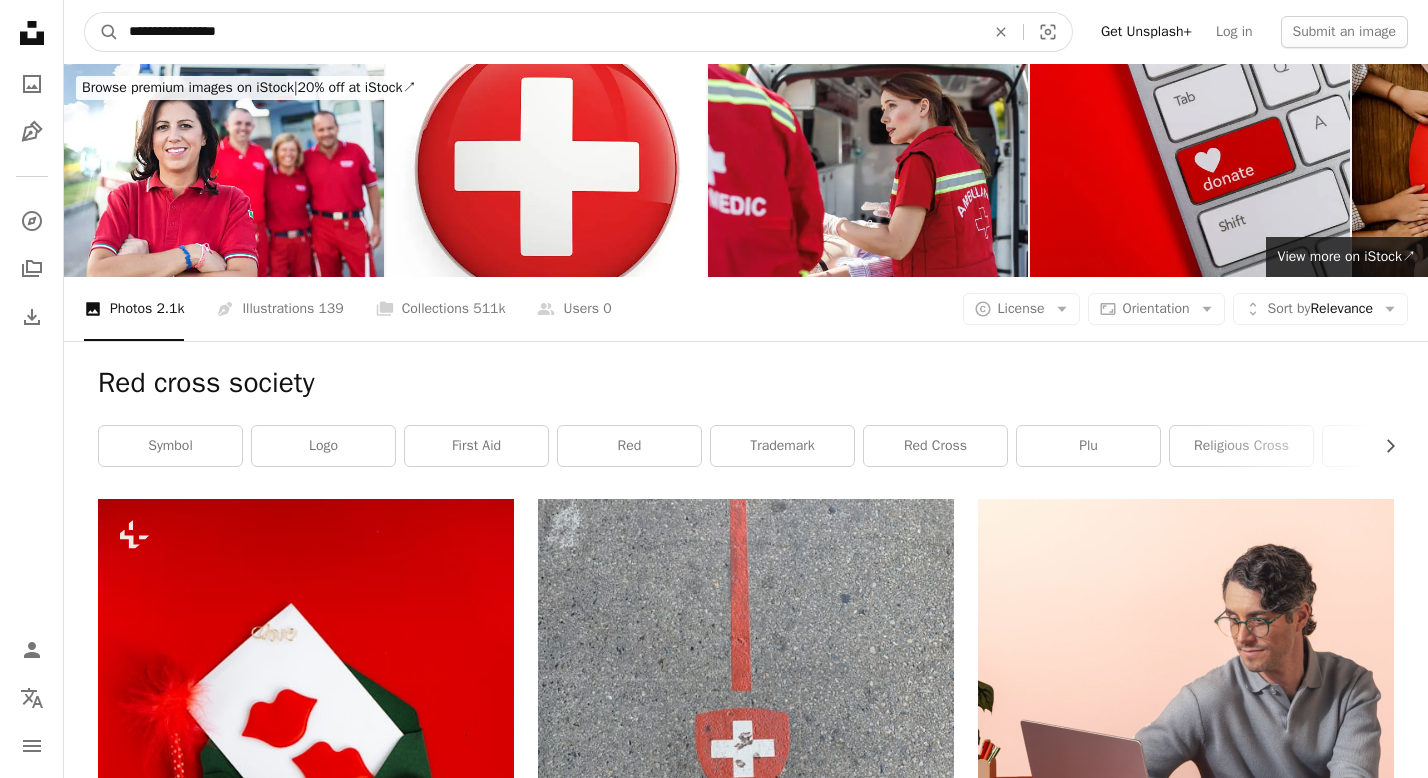 click on "**********" at bounding box center [549, 32] 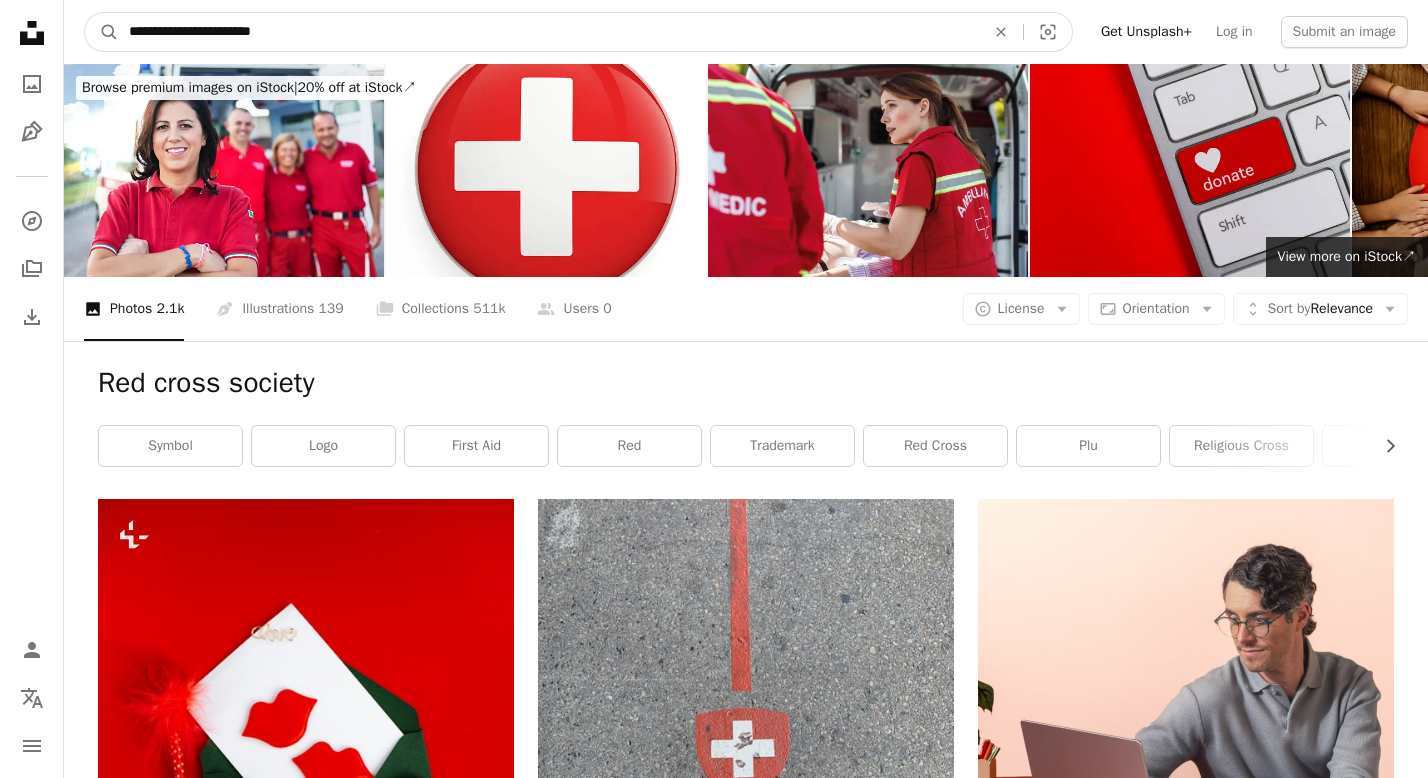 type on "**********" 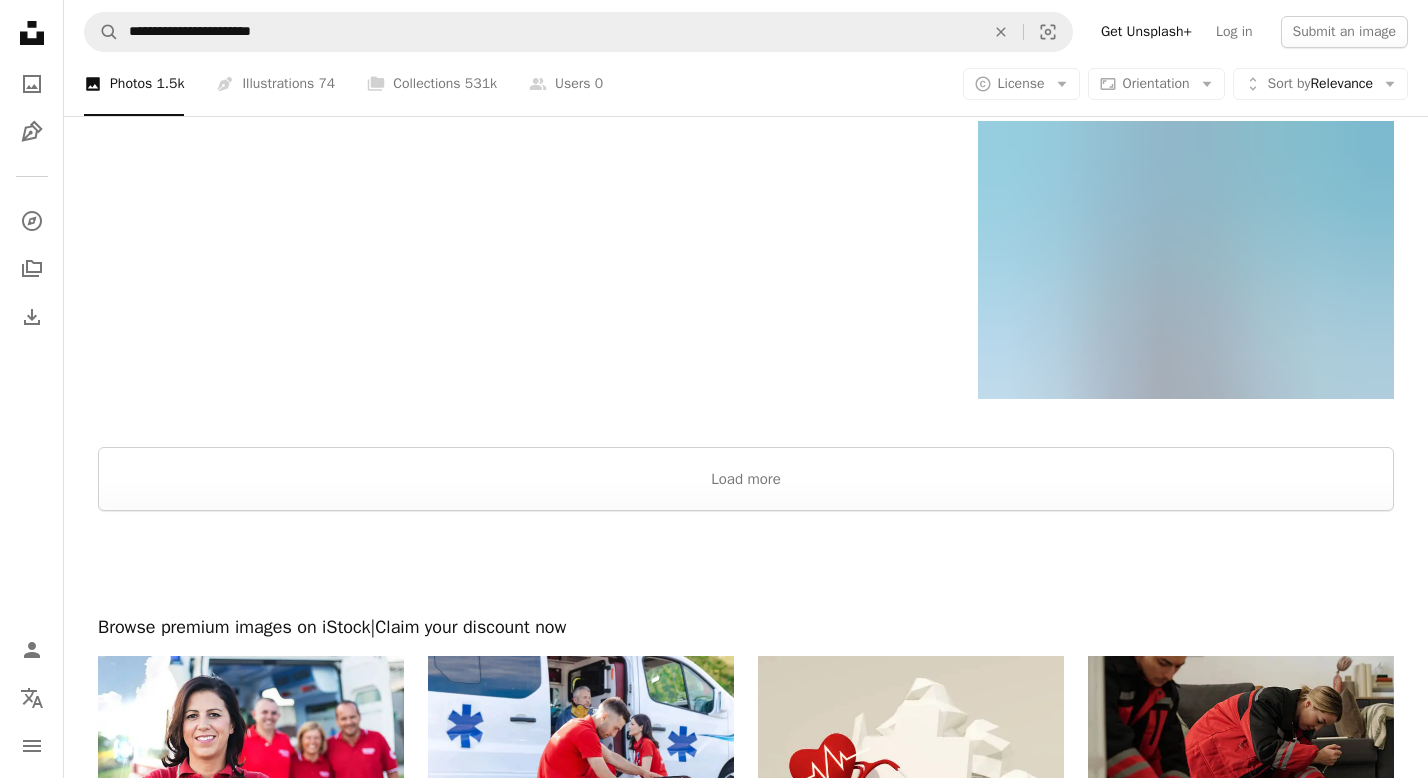 scroll, scrollTop: 3120, scrollLeft: 0, axis: vertical 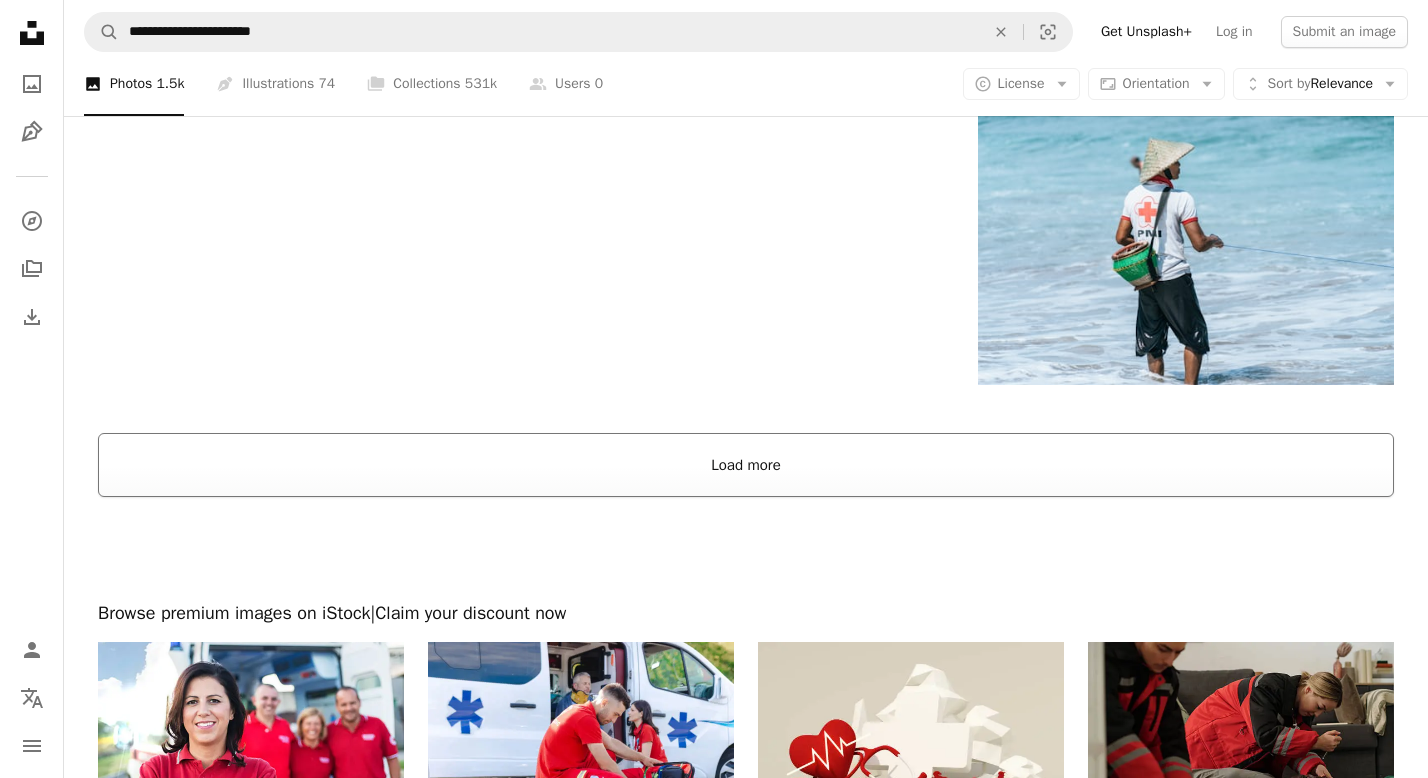 click on "Load more" at bounding box center [746, 465] 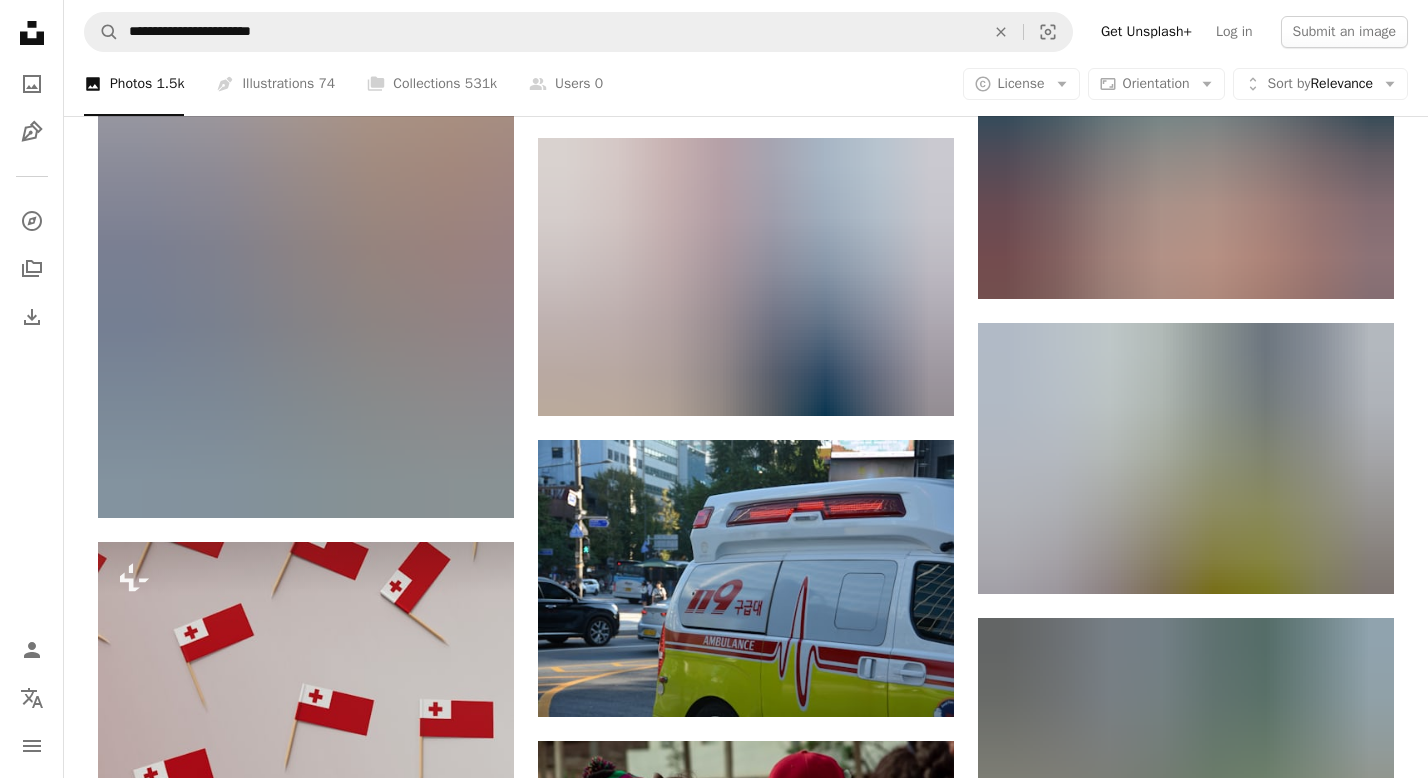 scroll, scrollTop: 6000, scrollLeft: 0, axis: vertical 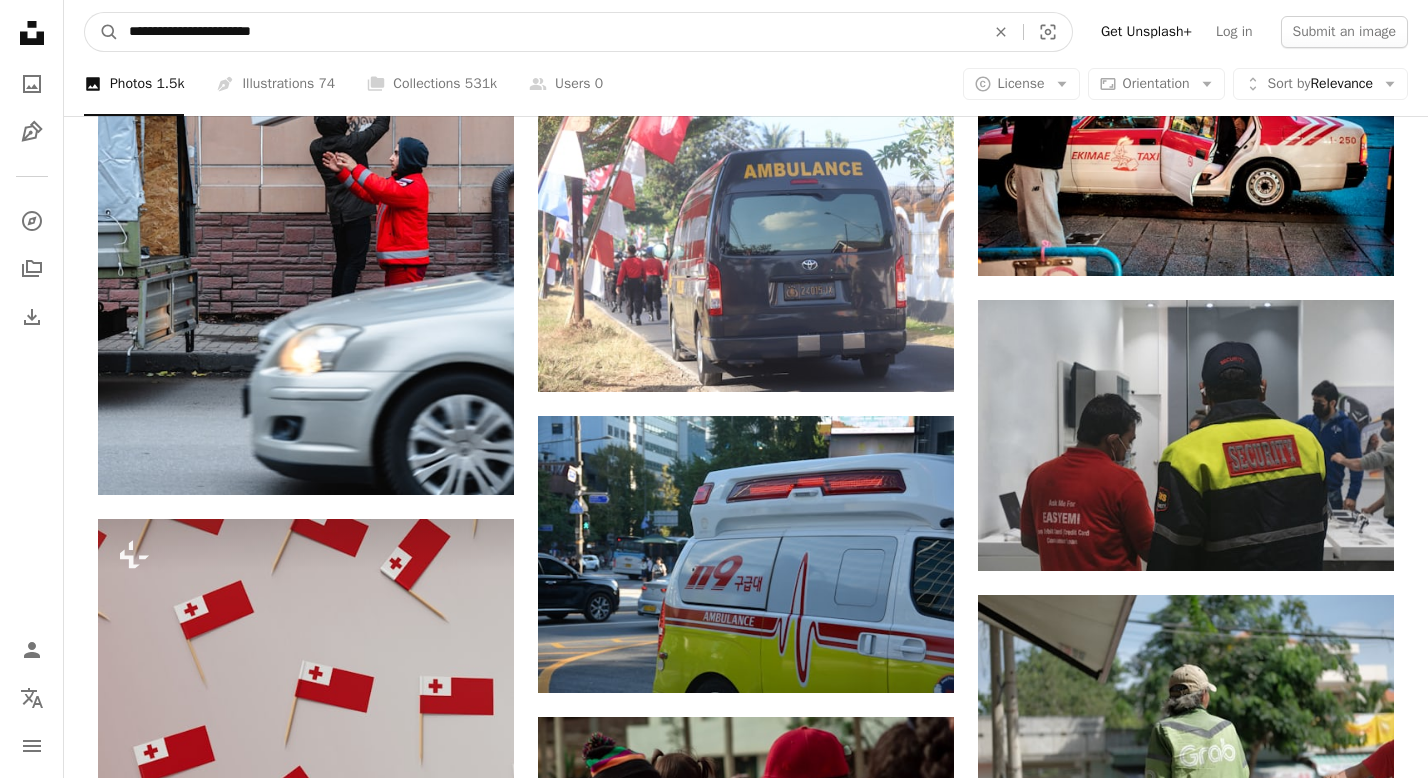 click on "**********" at bounding box center [549, 32] 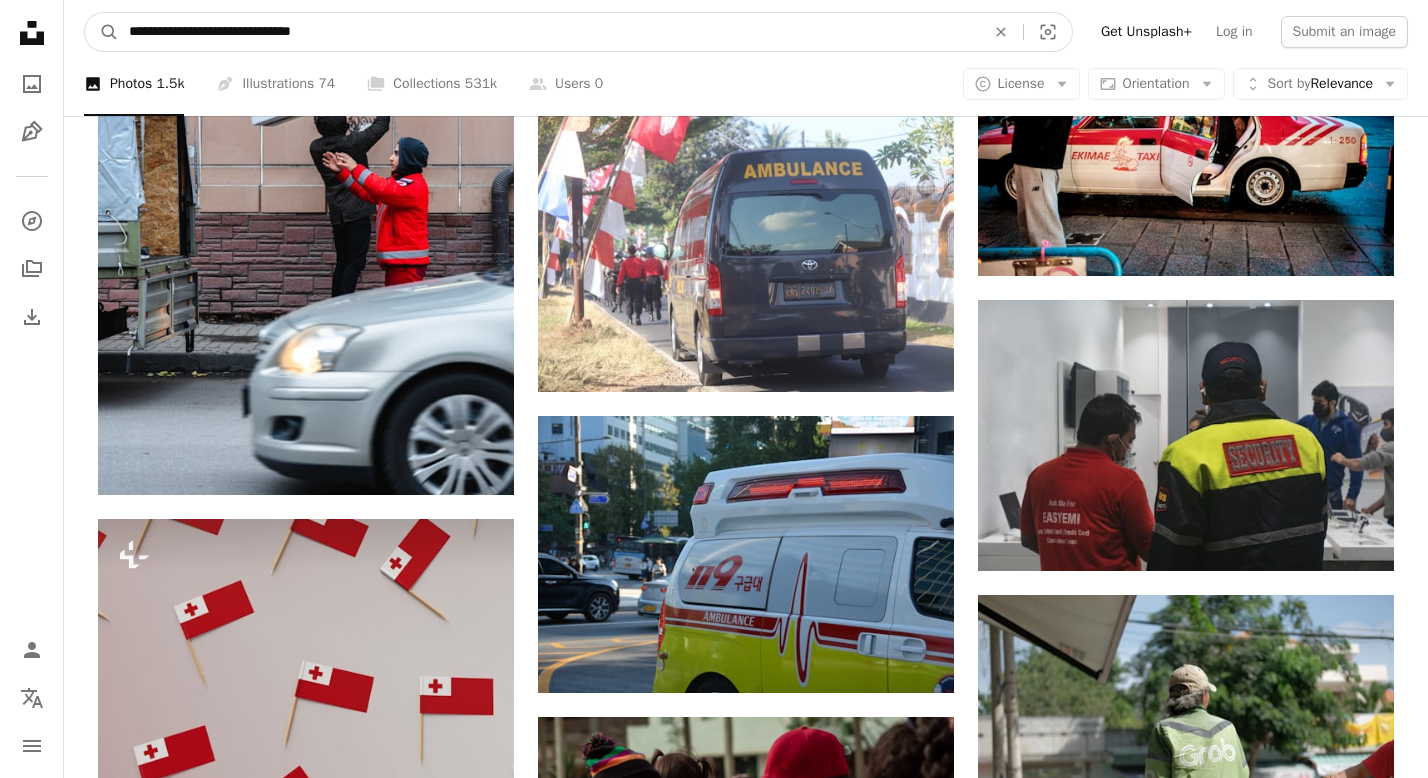 type on "**********" 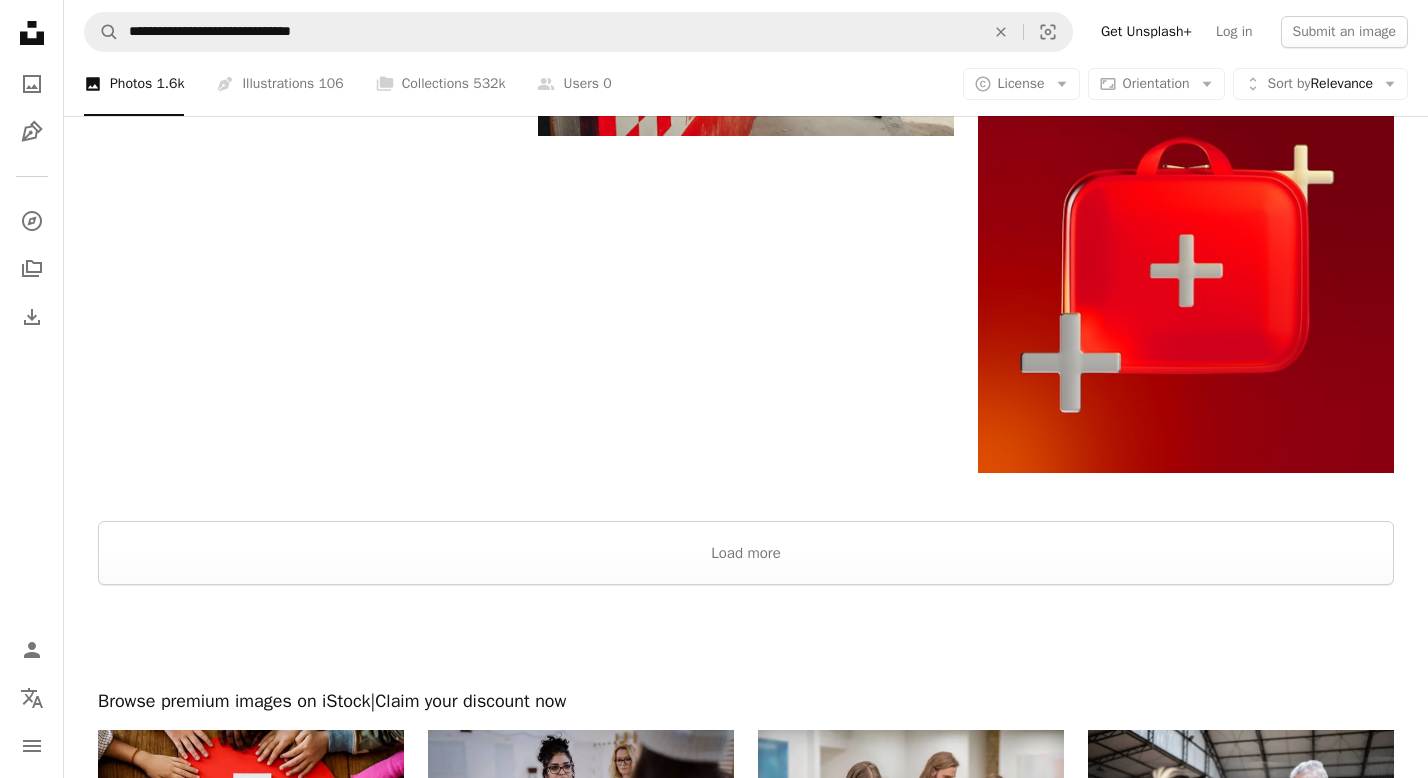 scroll, scrollTop: 3000, scrollLeft: 0, axis: vertical 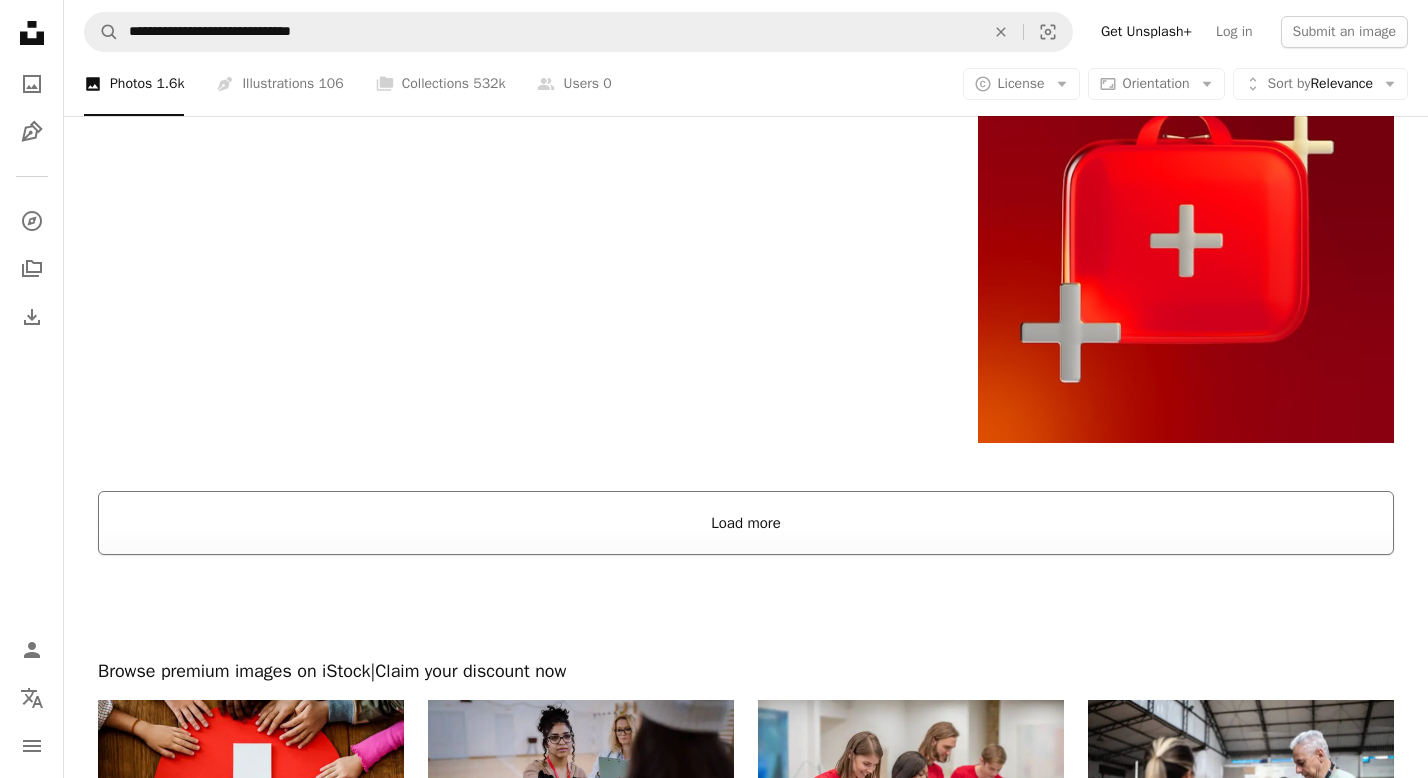 click on "Load more" at bounding box center (746, 523) 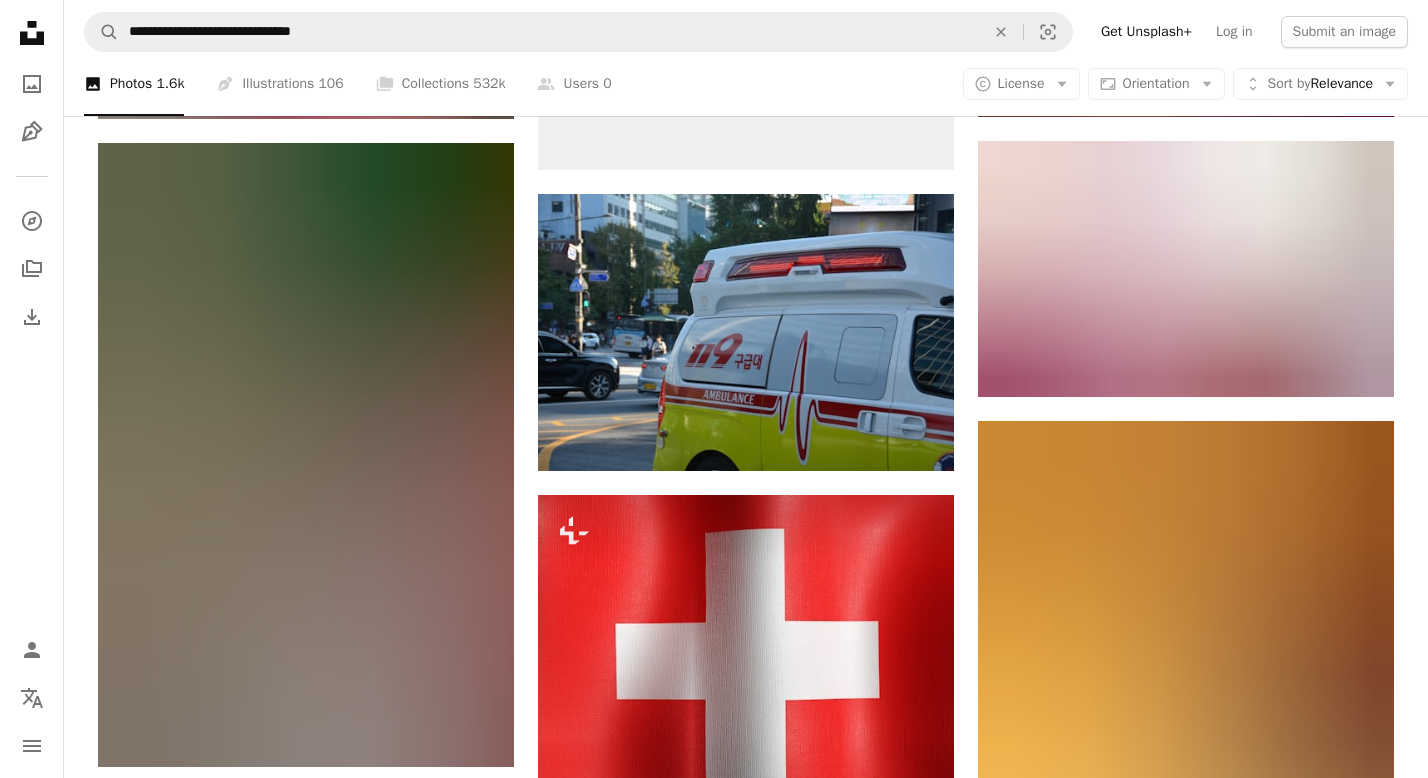 scroll, scrollTop: 8120, scrollLeft: 0, axis: vertical 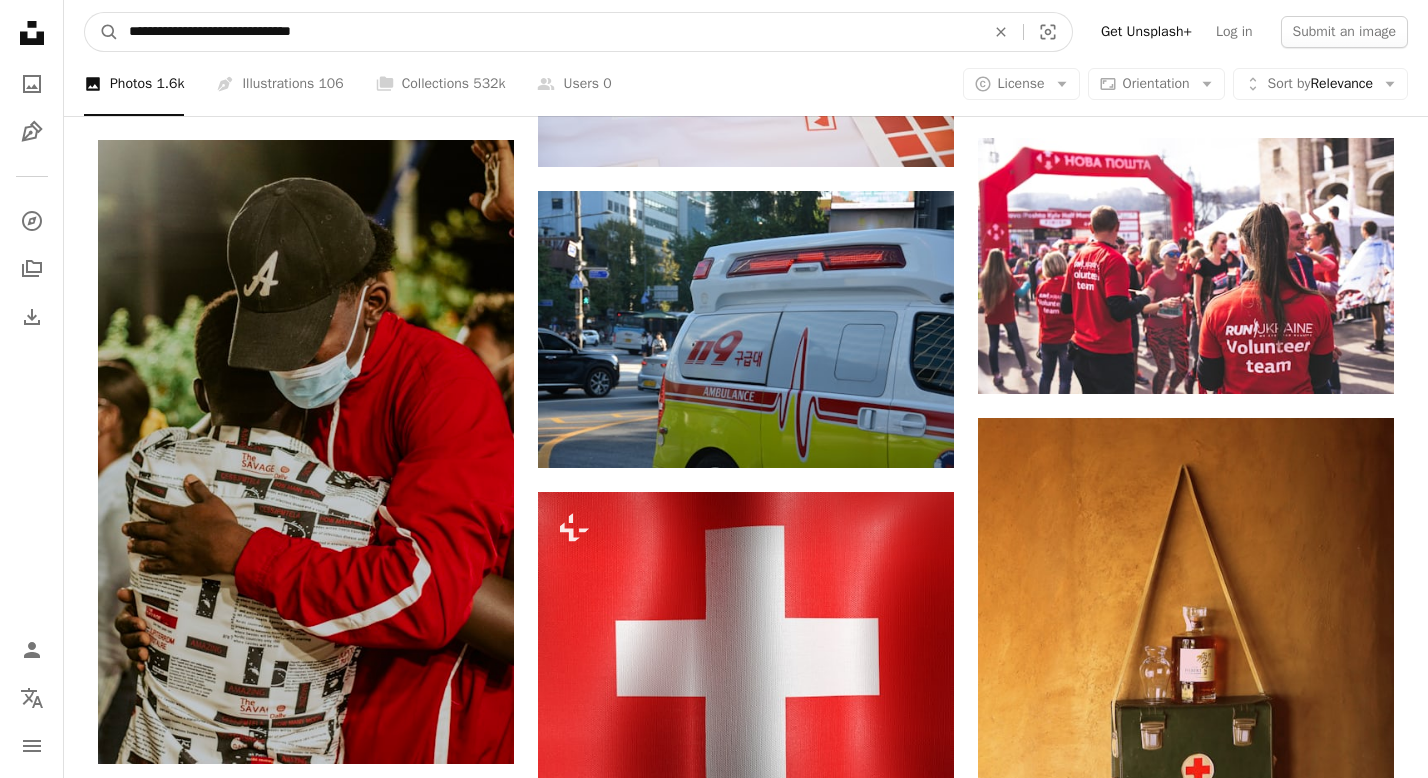 click on "**********" at bounding box center (549, 32) 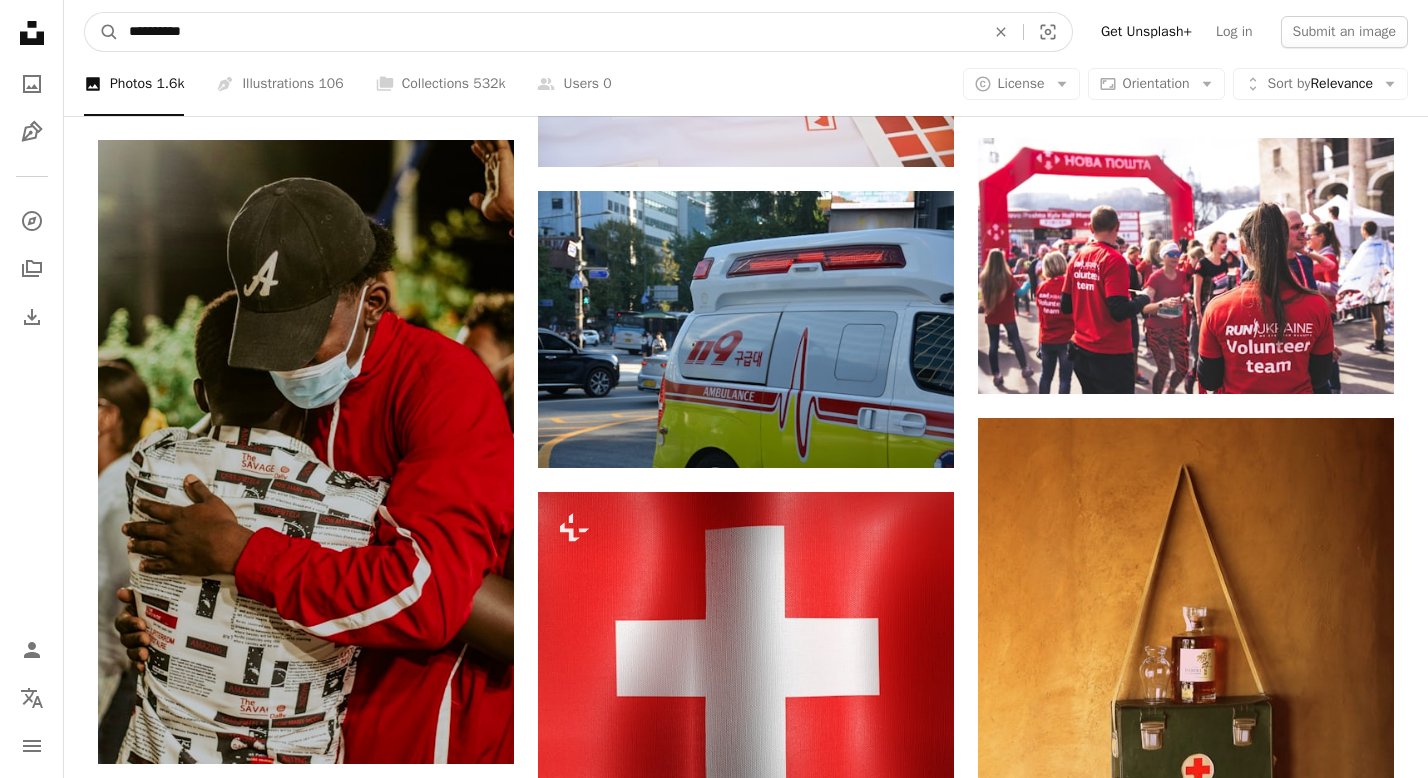 type on "*********" 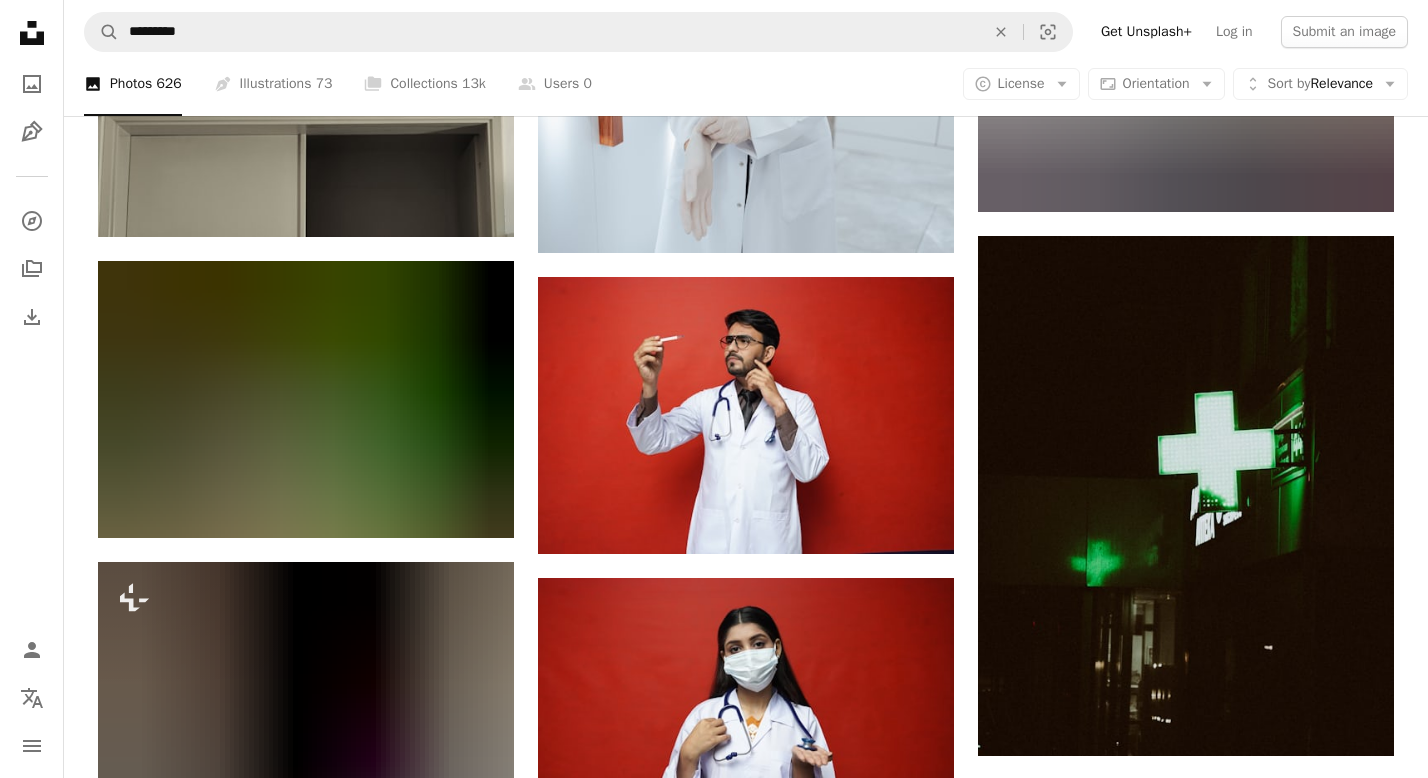 scroll, scrollTop: 1480, scrollLeft: 0, axis: vertical 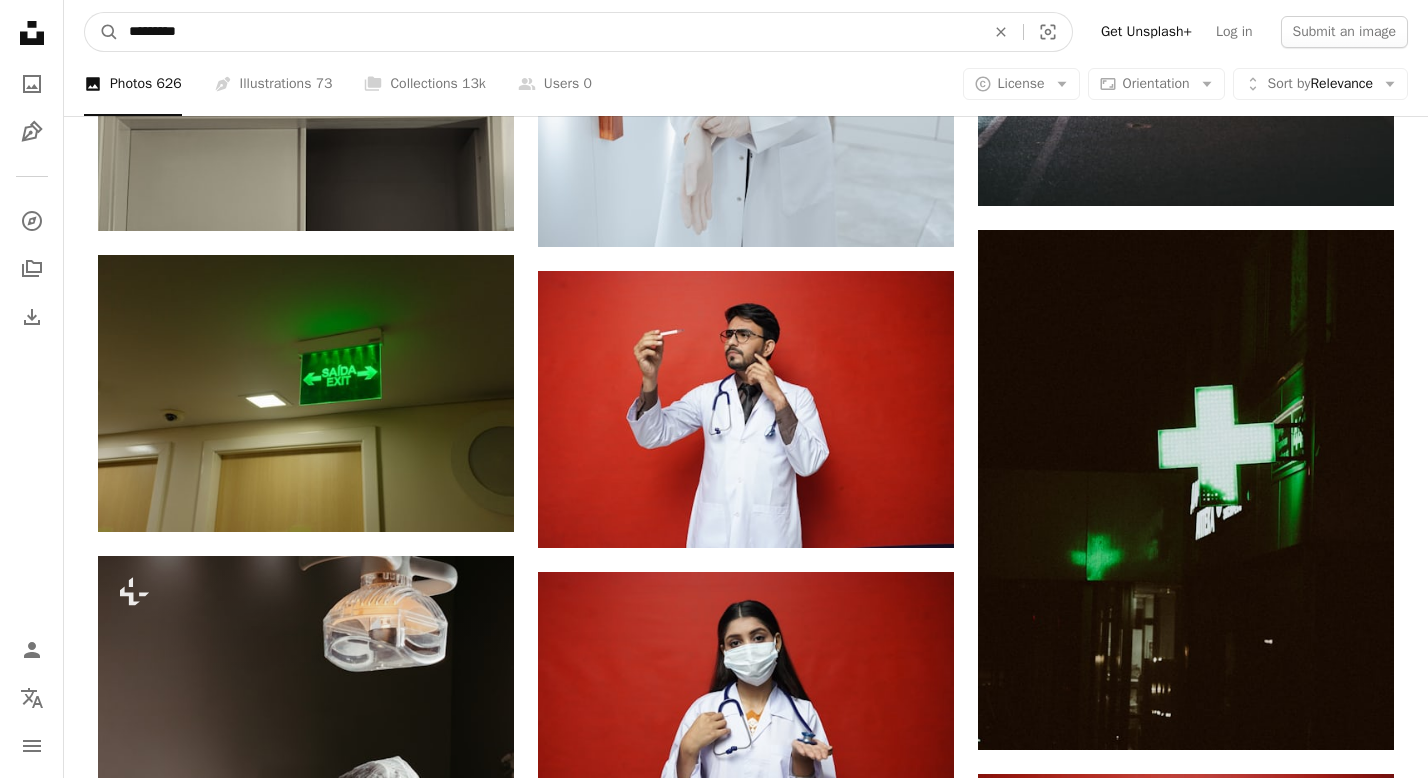 click on "*********" at bounding box center [549, 32] 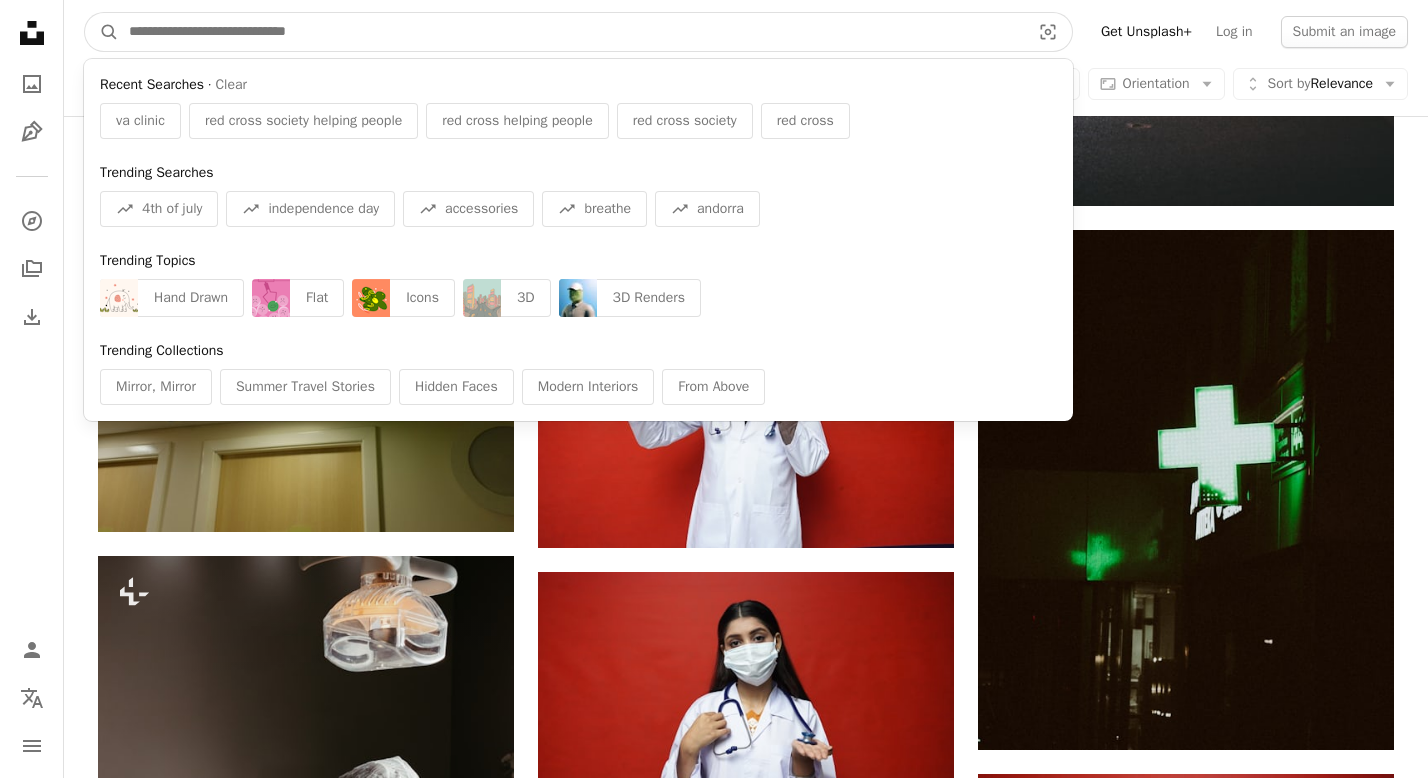 type 